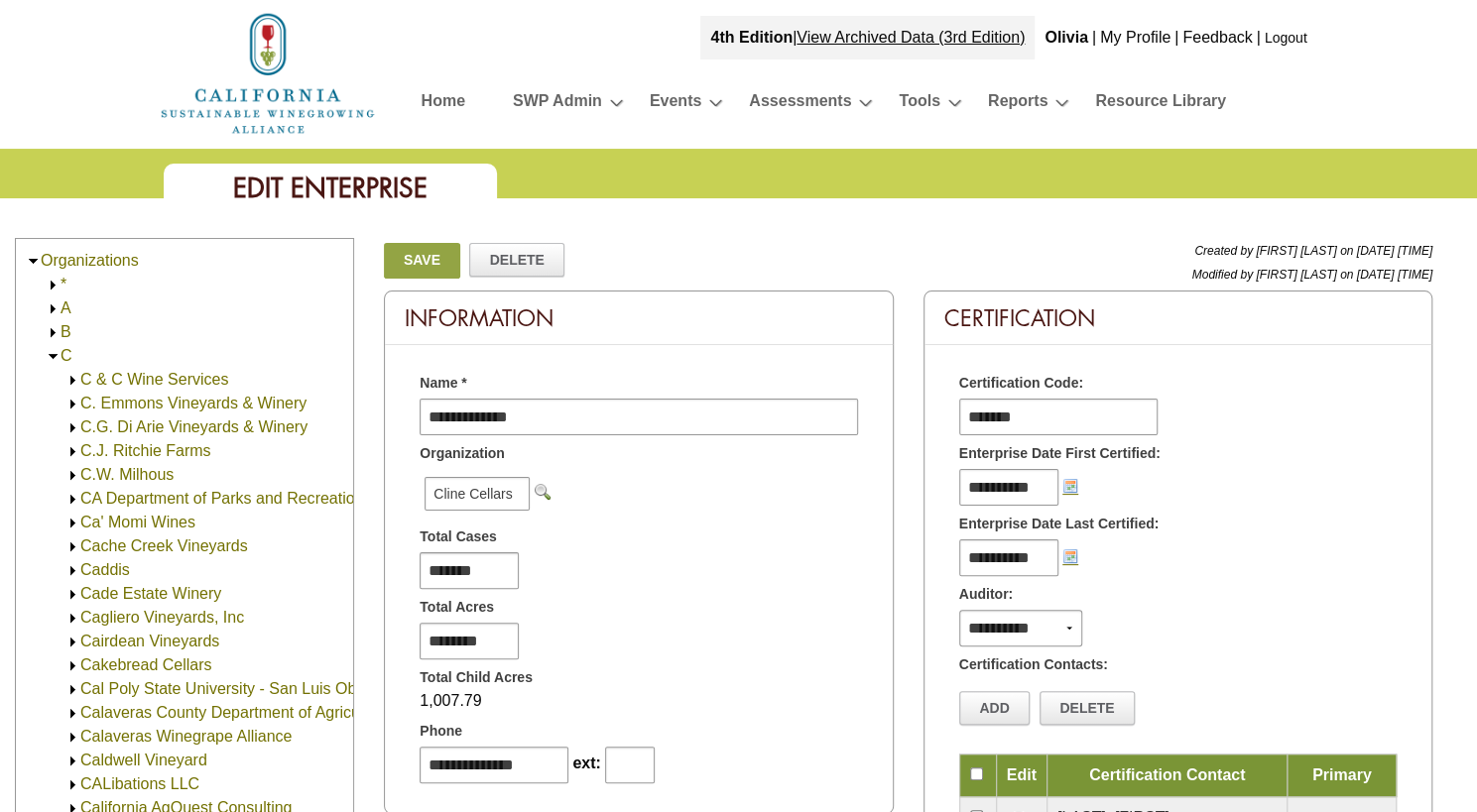 scroll, scrollTop: 0, scrollLeft: 0, axis: both 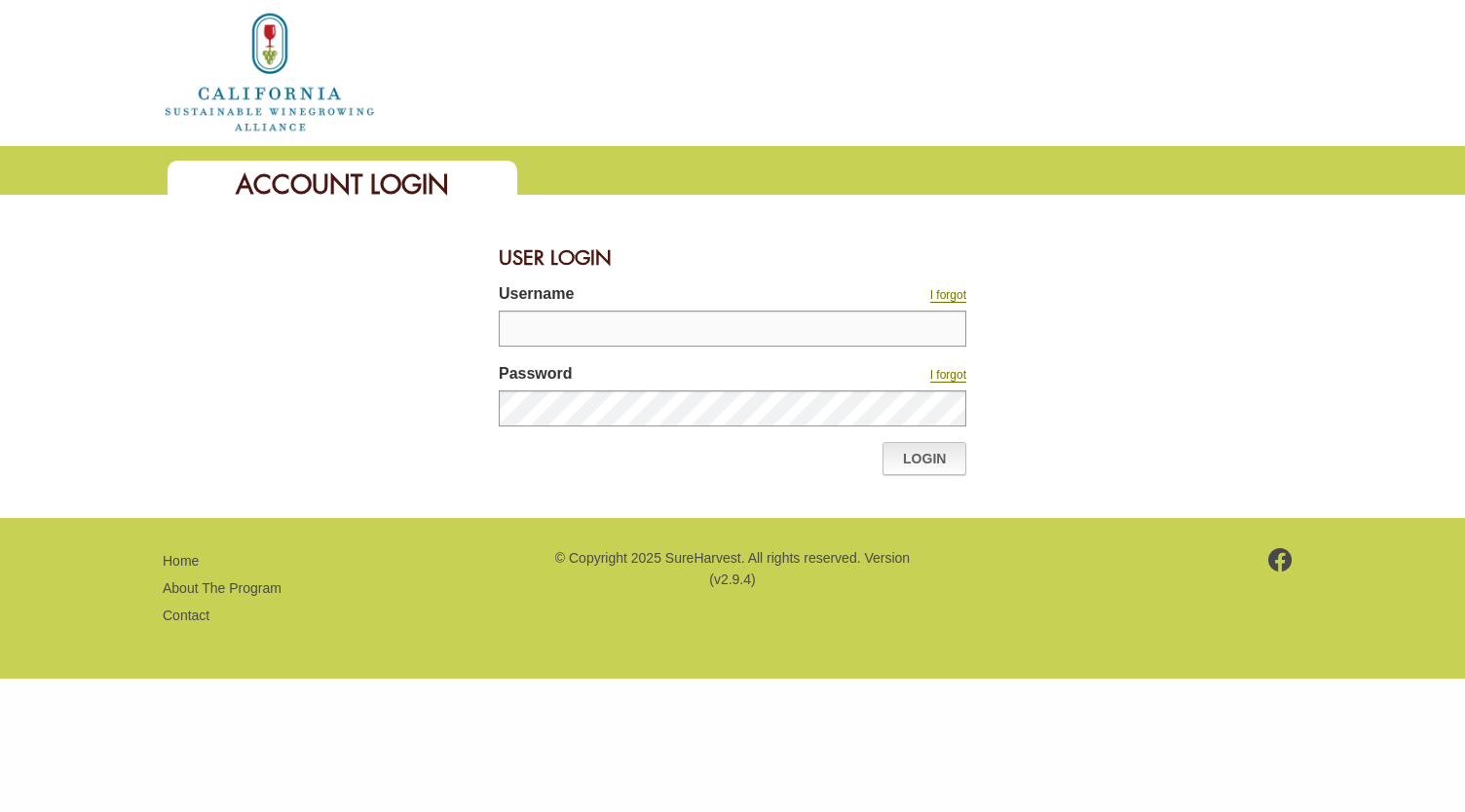 type on "**********" 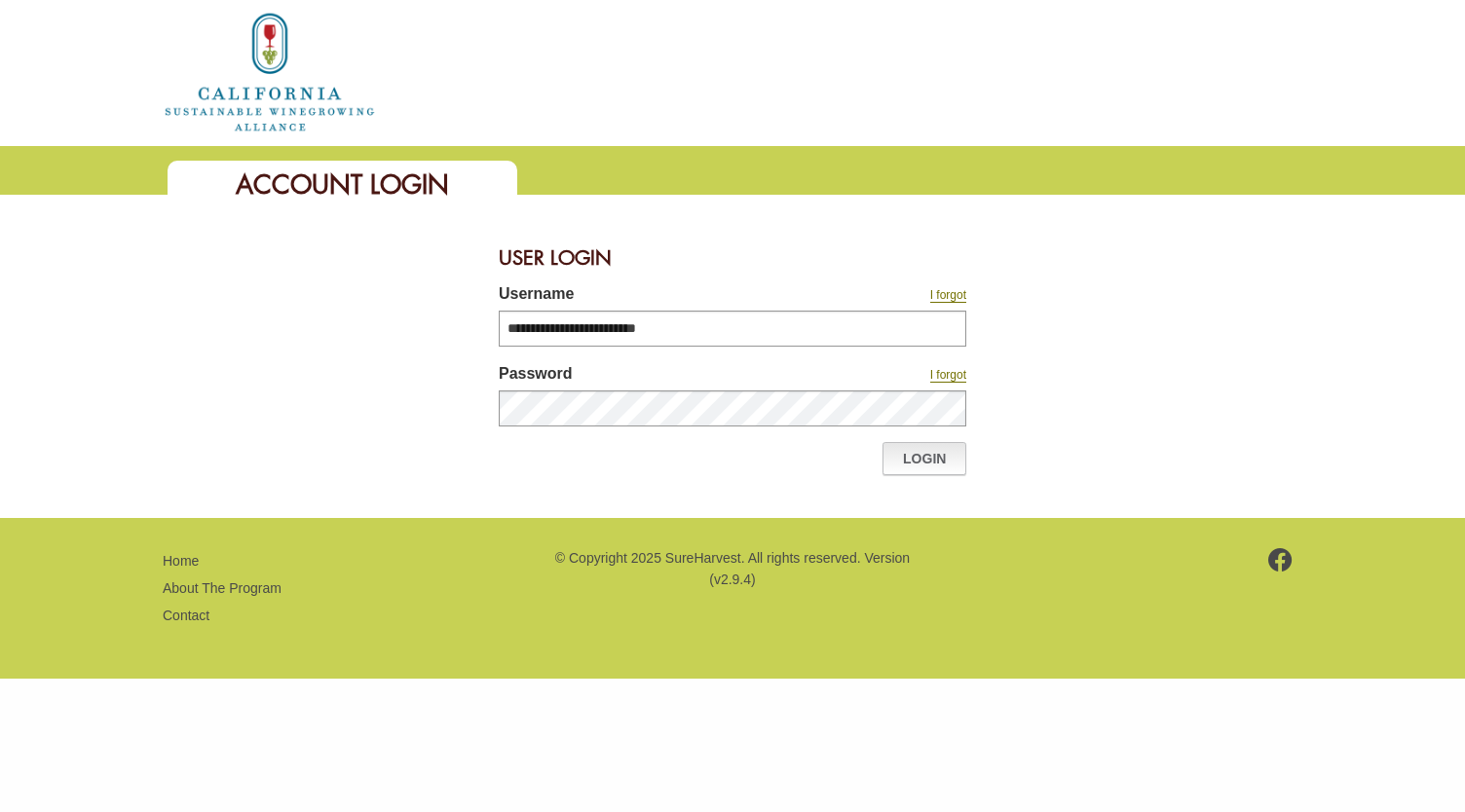 click on "Login" at bounding box center [924, 459] 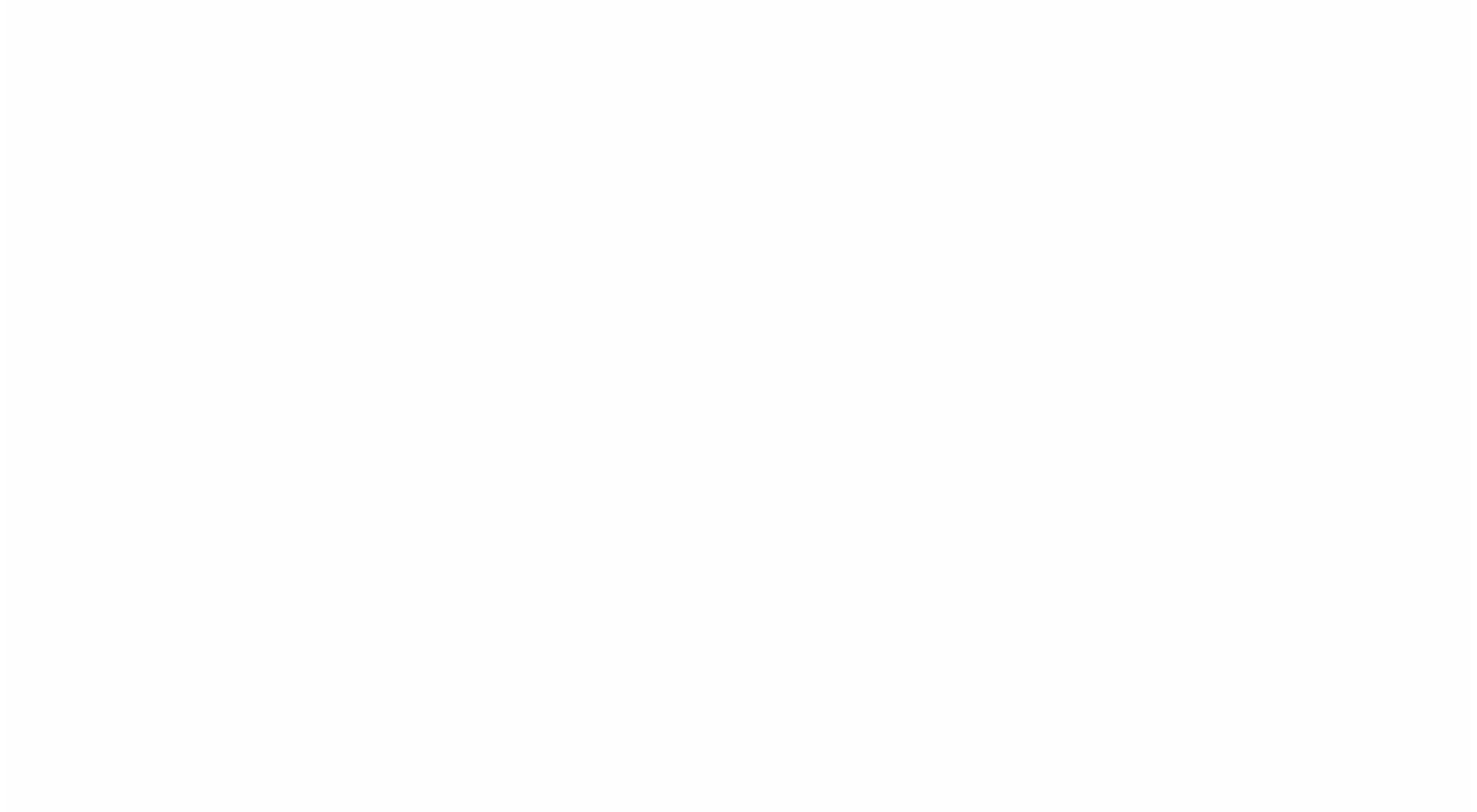scroll, scrollTop: 0, scrollLeft: 0, axis: both 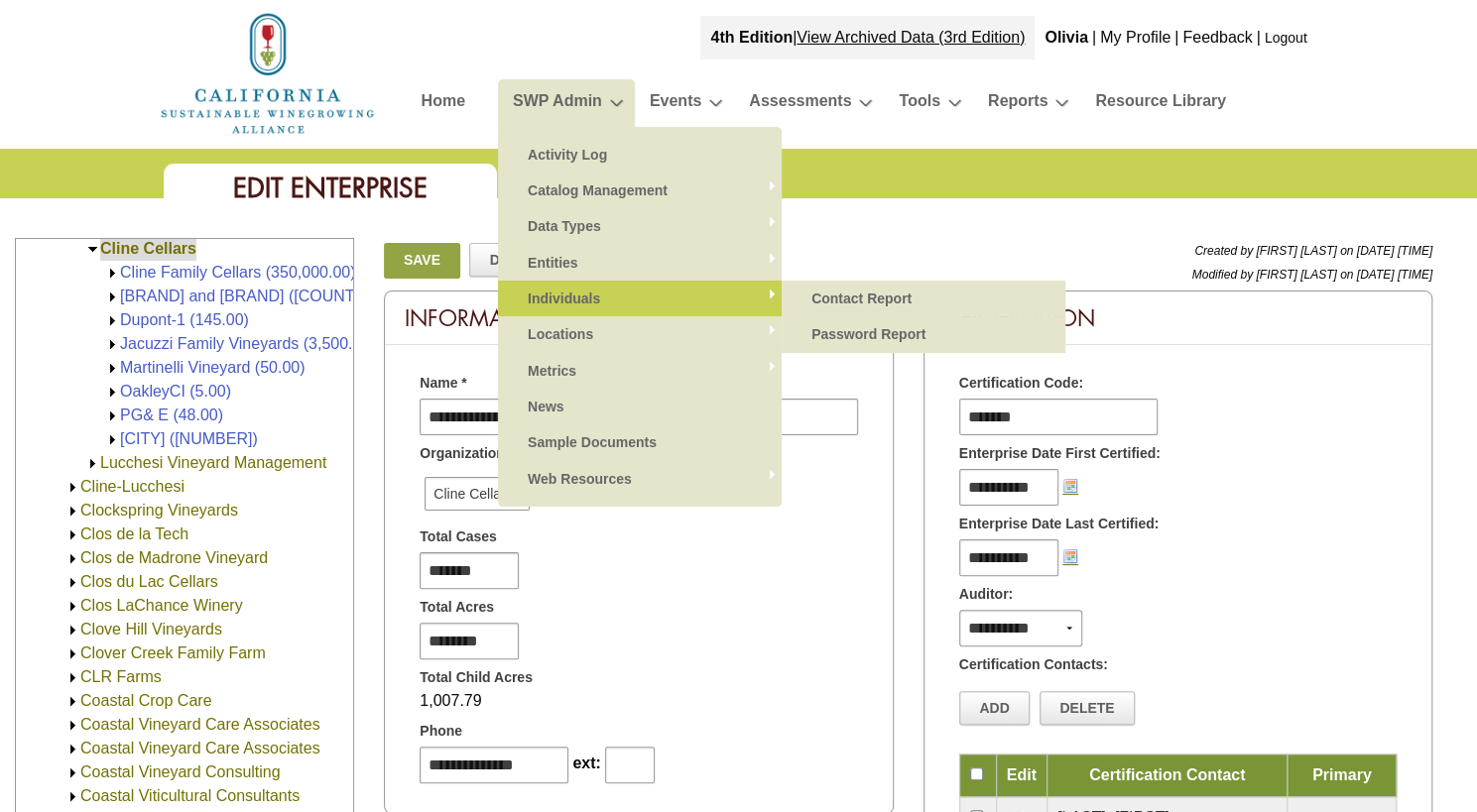click on "Individuals" at bounding box center (640, 298) 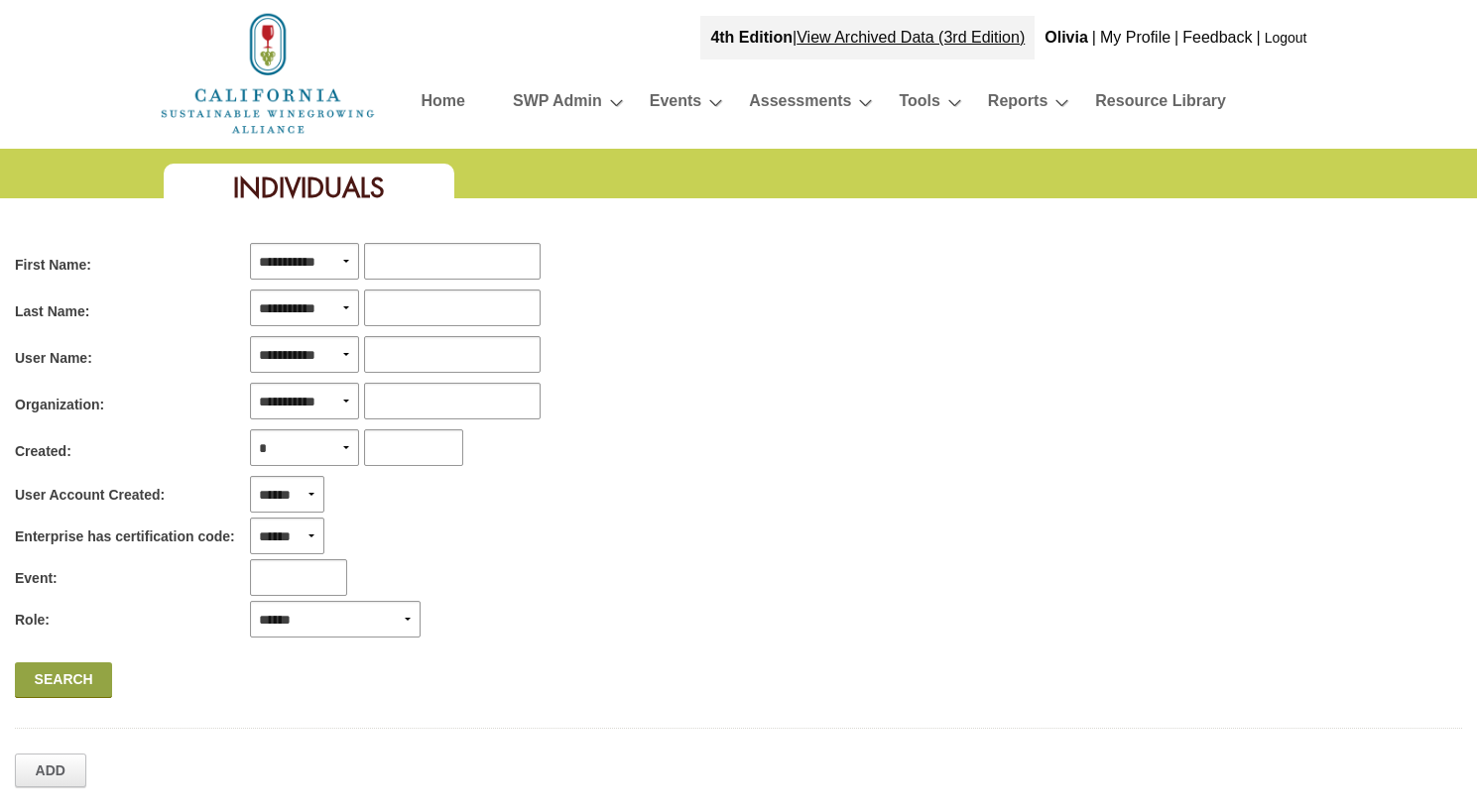 scroll, scrollTop: 0, scrollLeft: 0, axis: both 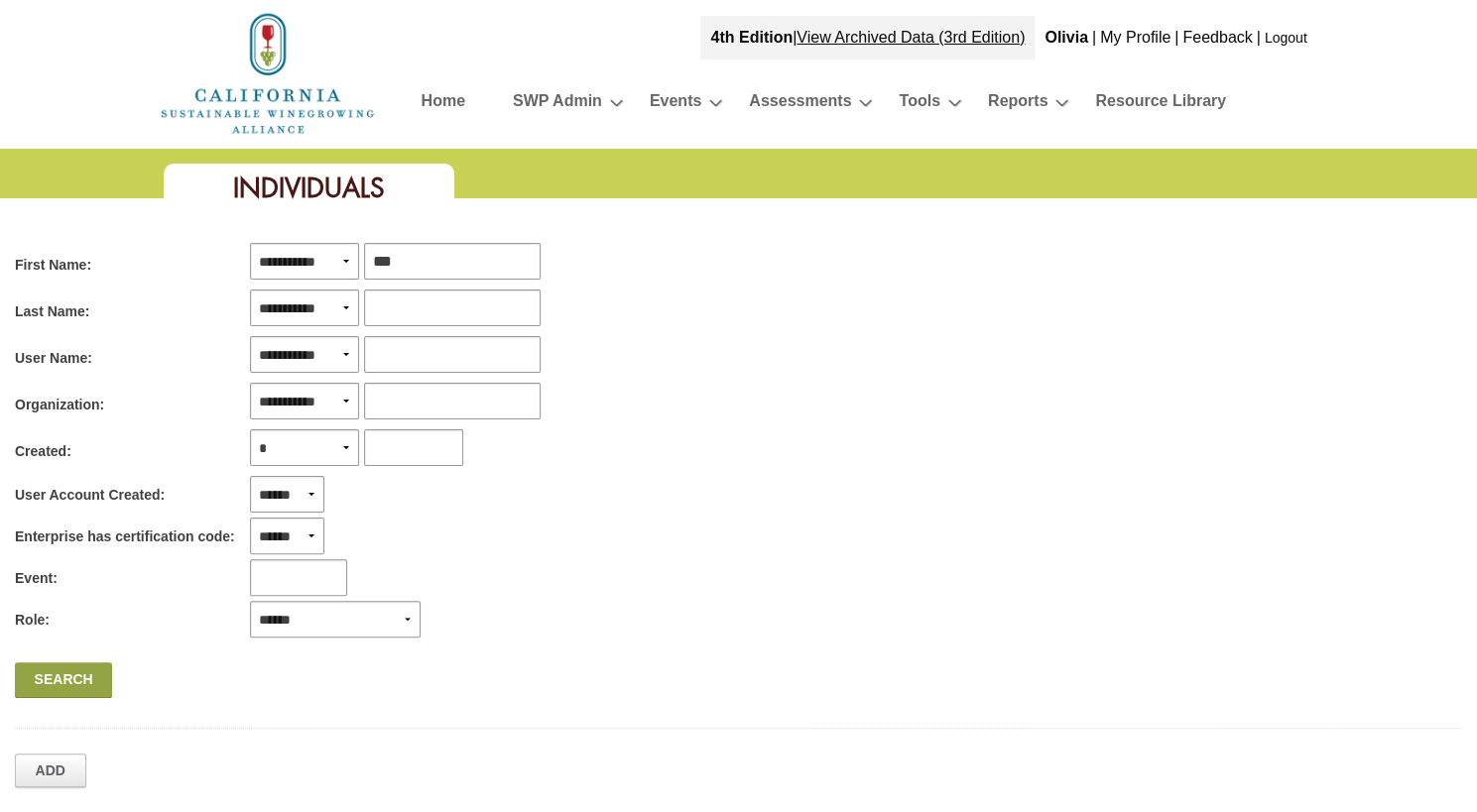 type on "****" 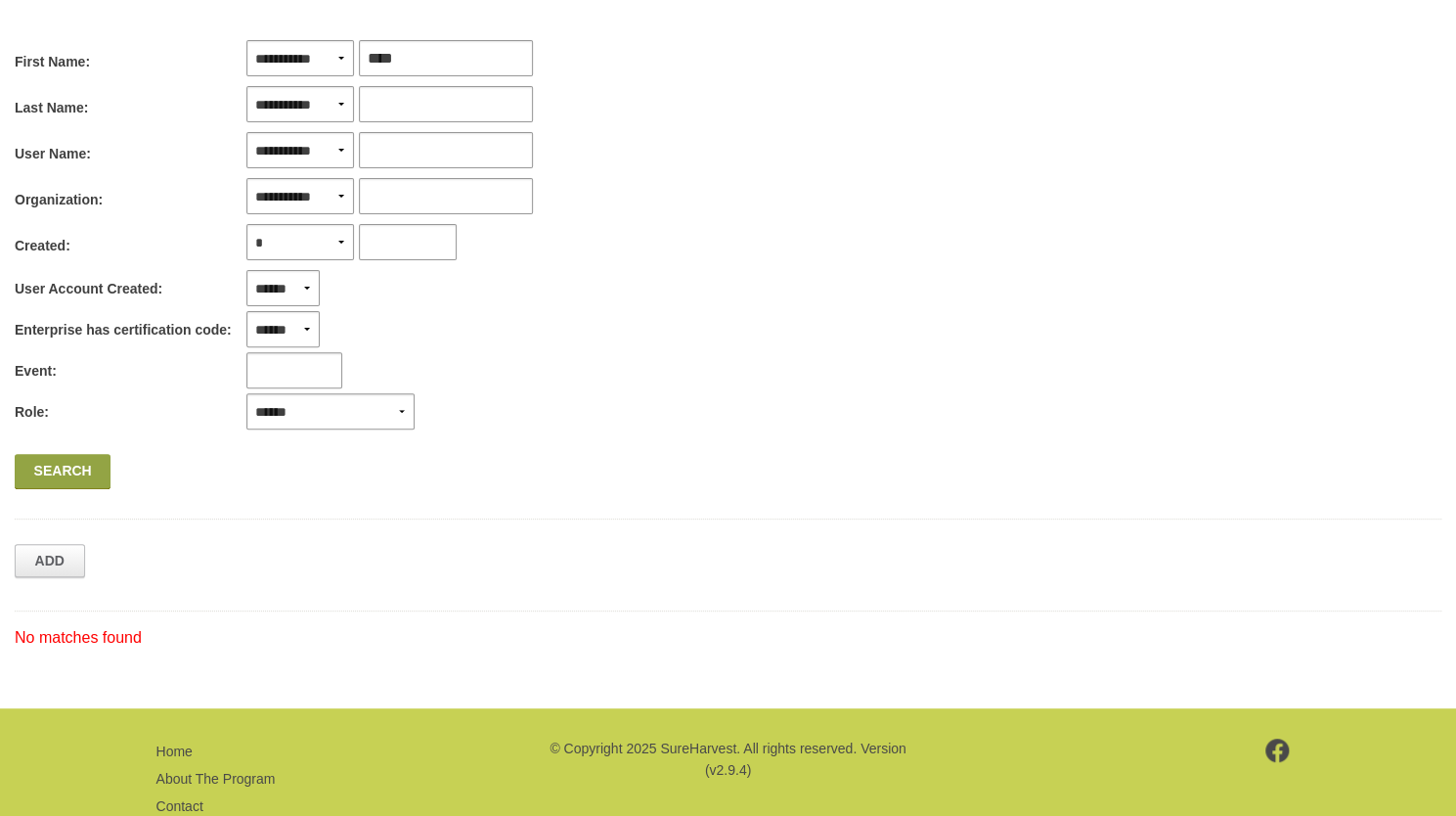 scroll, scrollTop: 203, scrollLeft: 0, axis: vertical 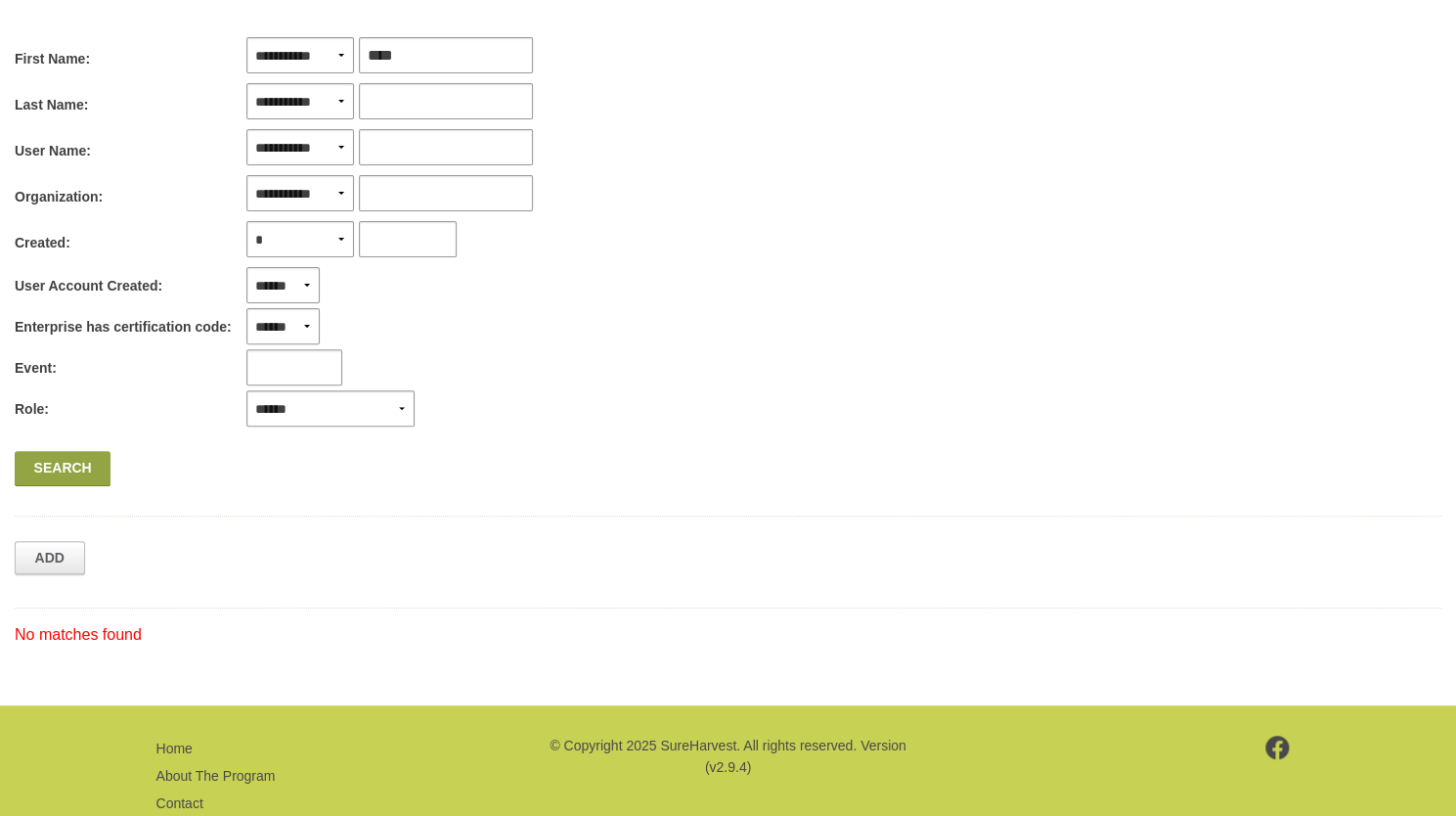 click on "****" at bounding box center (446, 55) 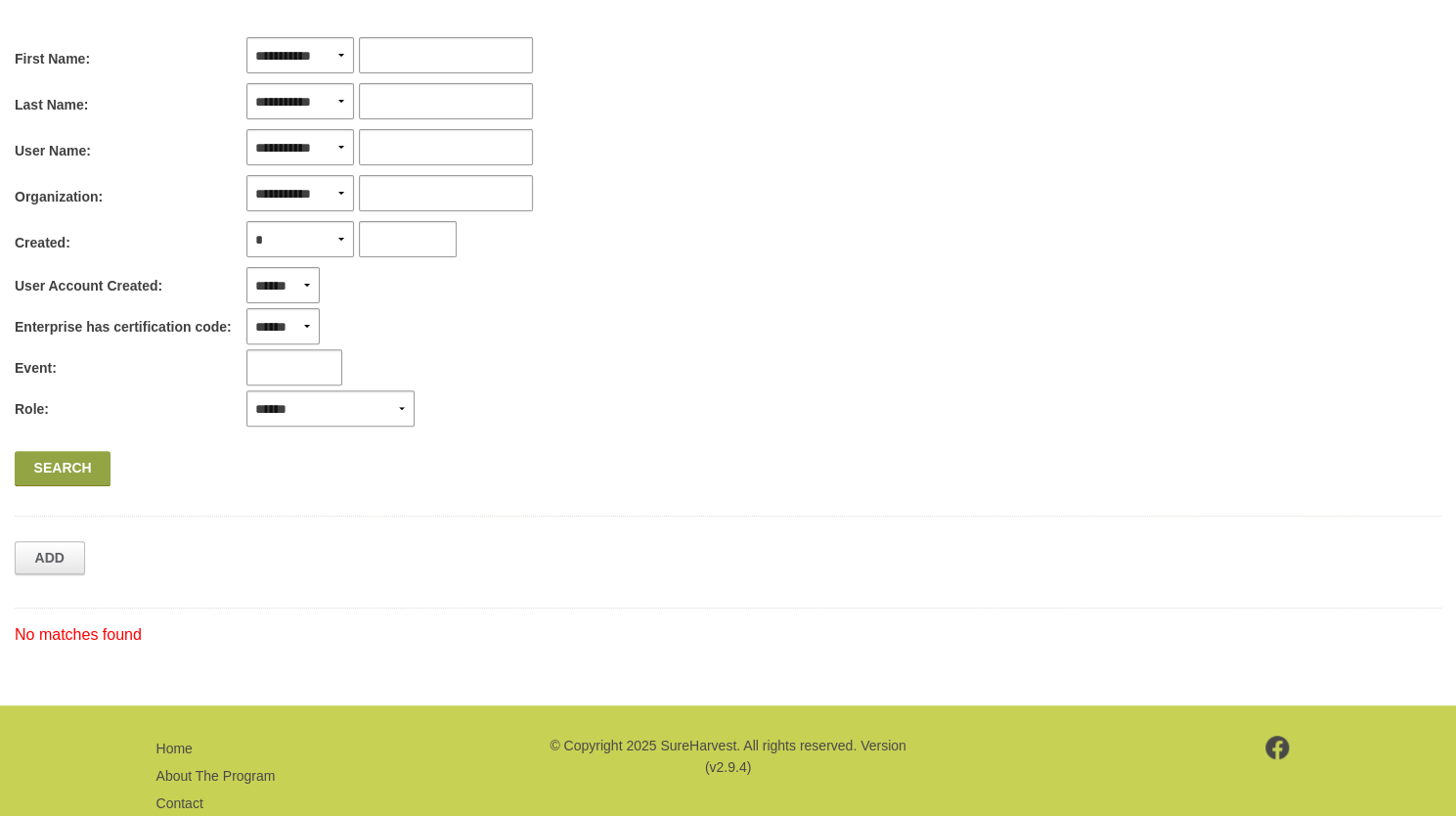 type 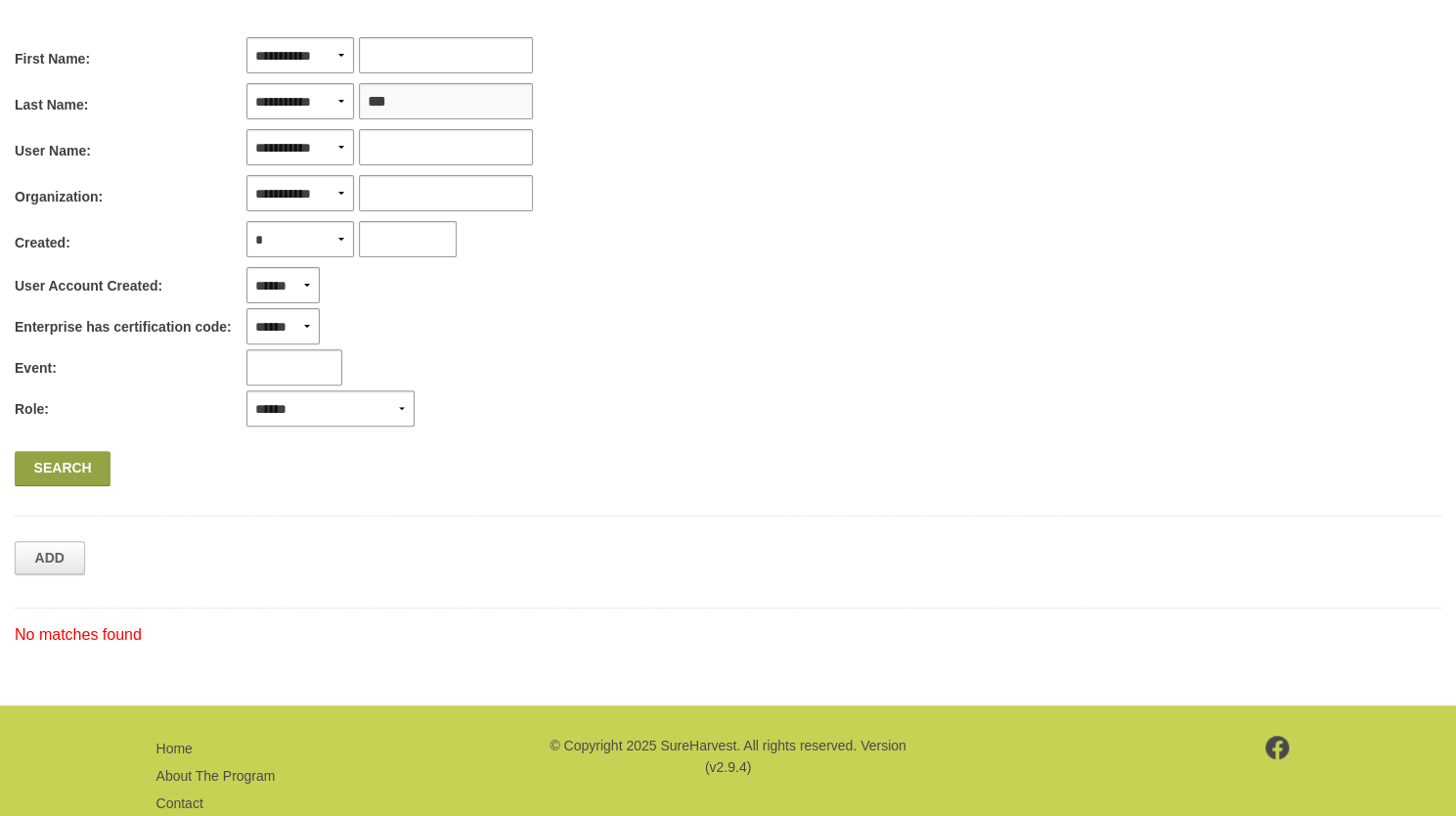 type on "****" 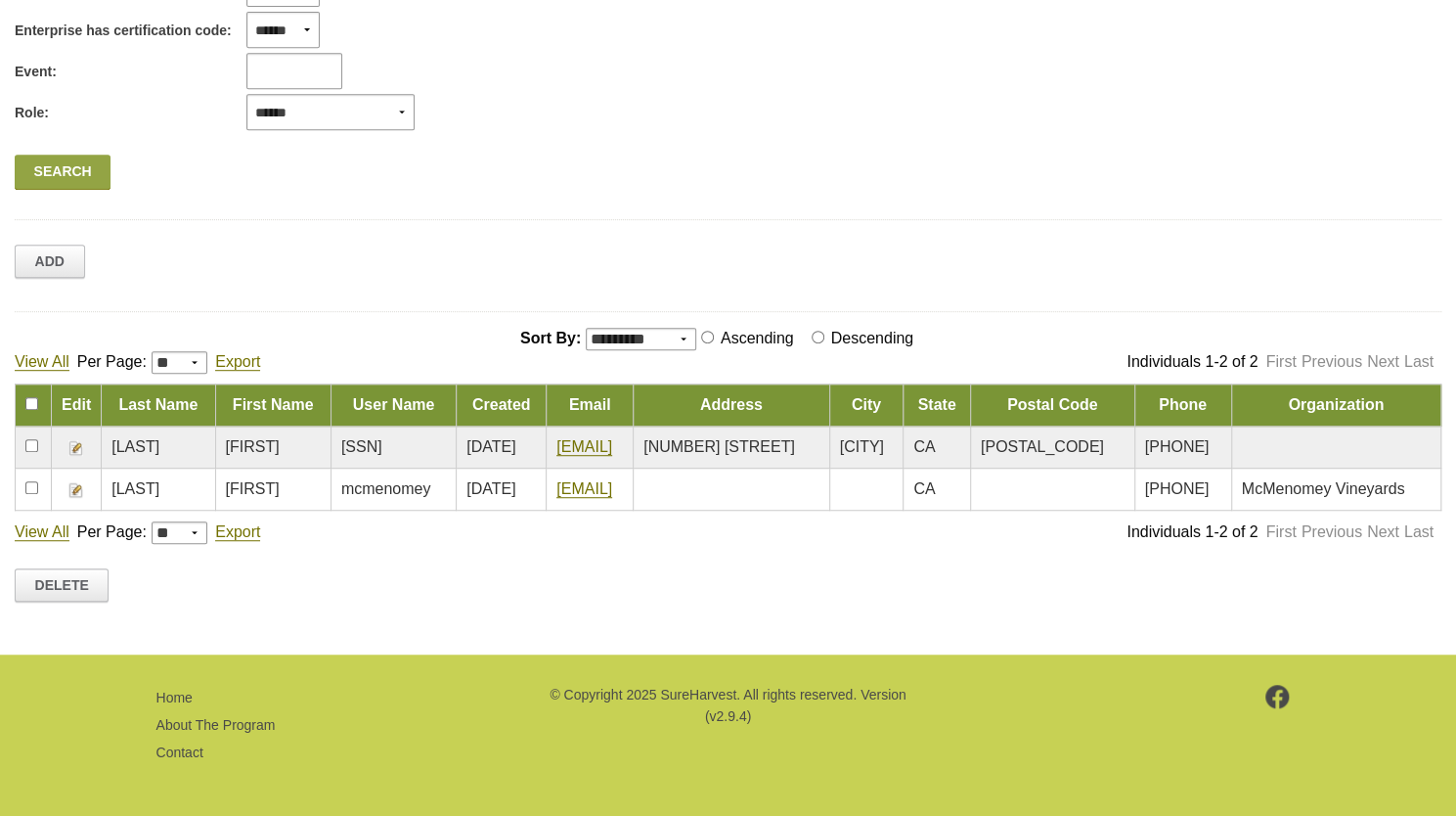 scroll, scrollTop: 565, scrollLeft: 0, axis: vertical 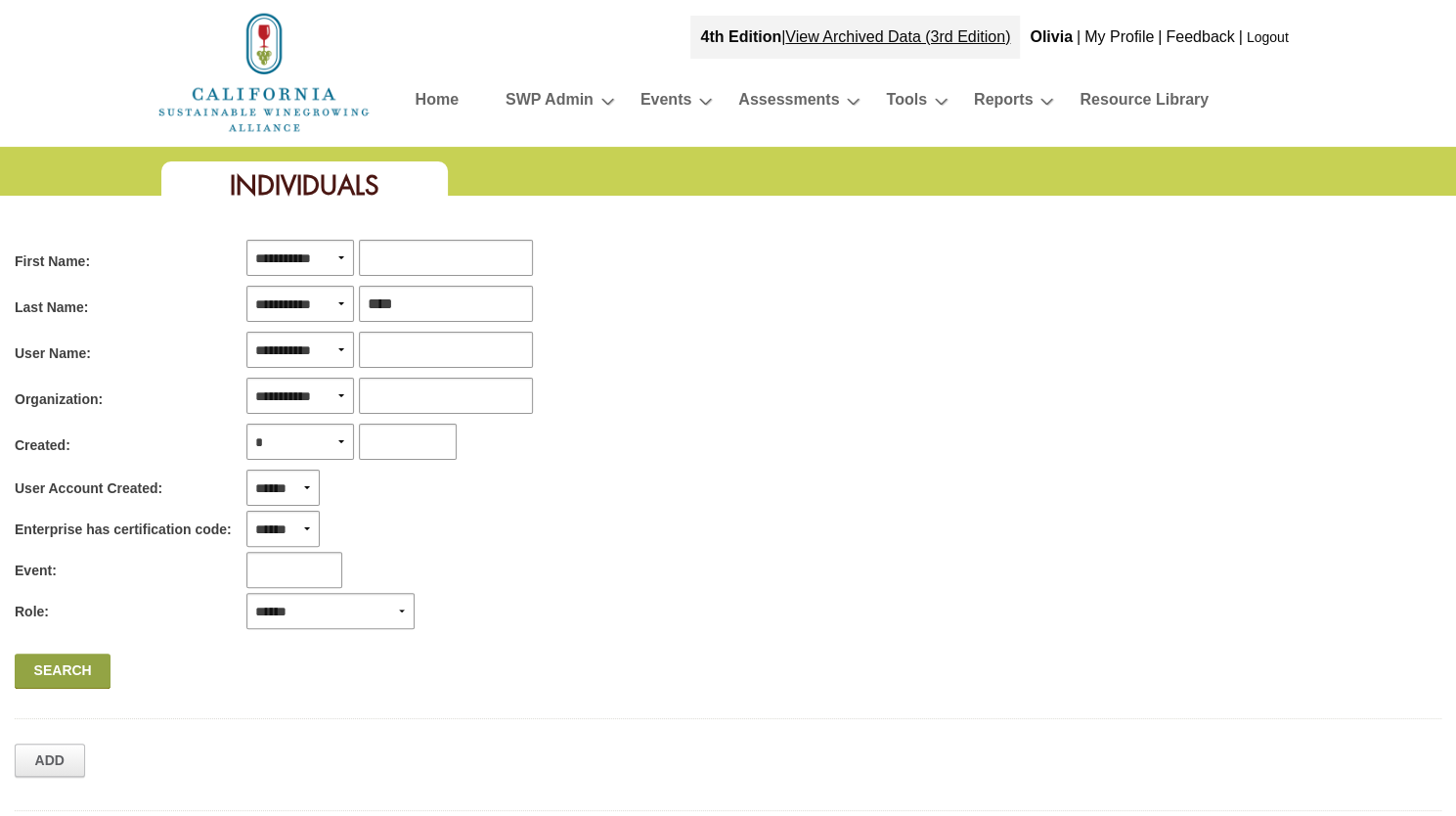 click at bounding box center (264, 72) 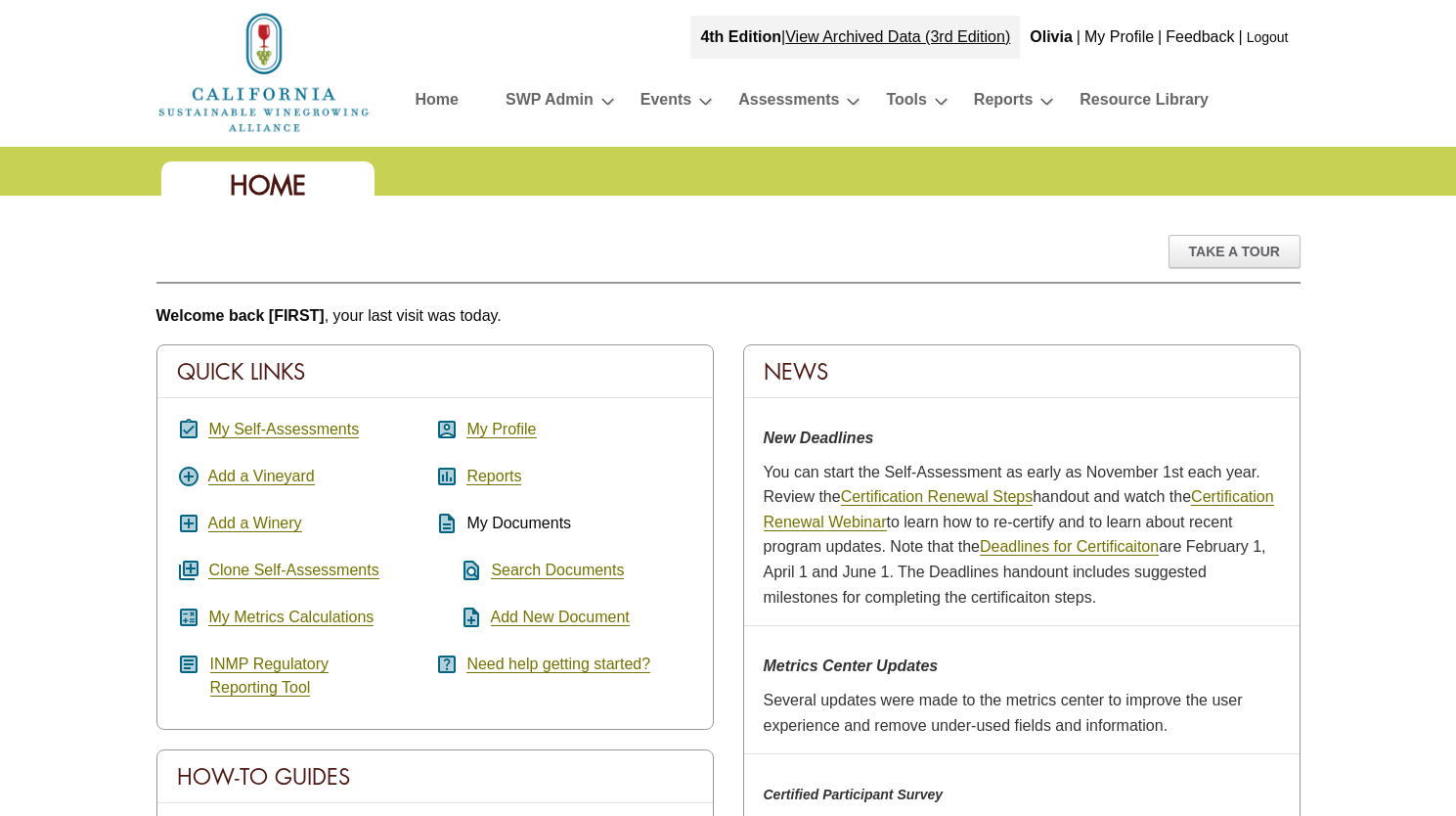 scroll, scrollTop: 0, scrollLeft: 0, axis: both 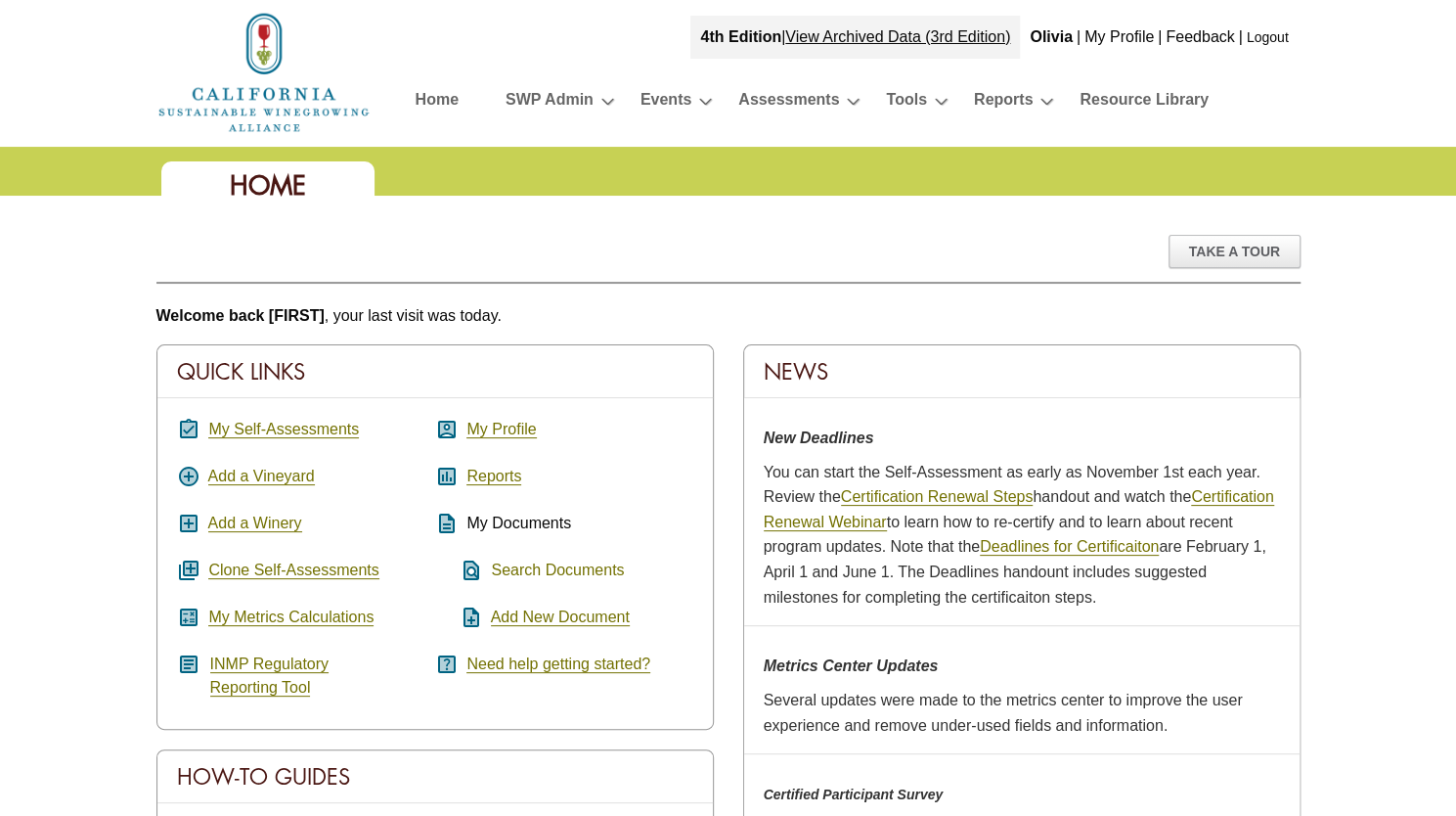 click on "Search Documents" at bounding box center [557, 570] 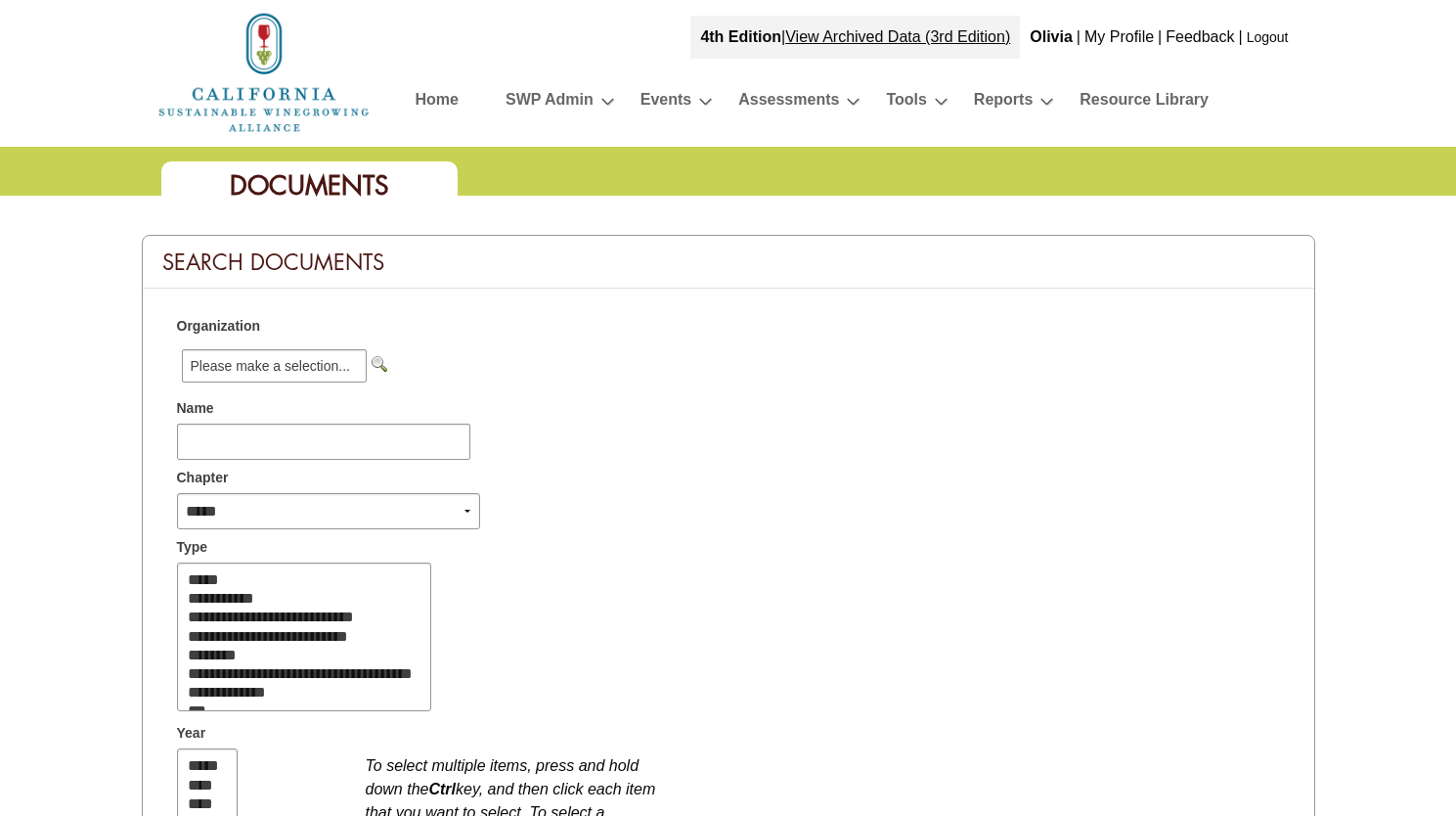 select 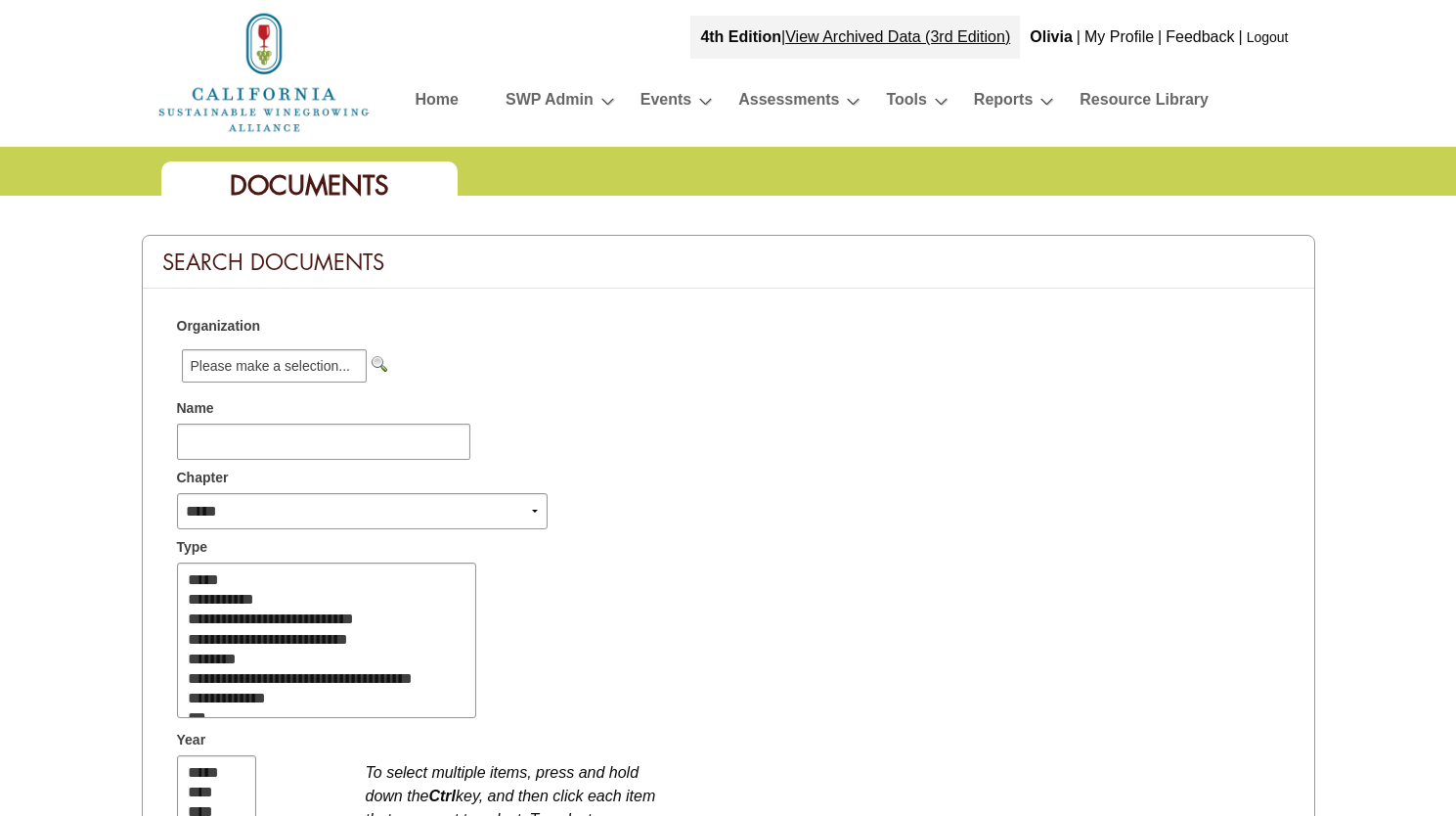 scroll, scrollTop: 0, scrollLeft: 0, axis: both 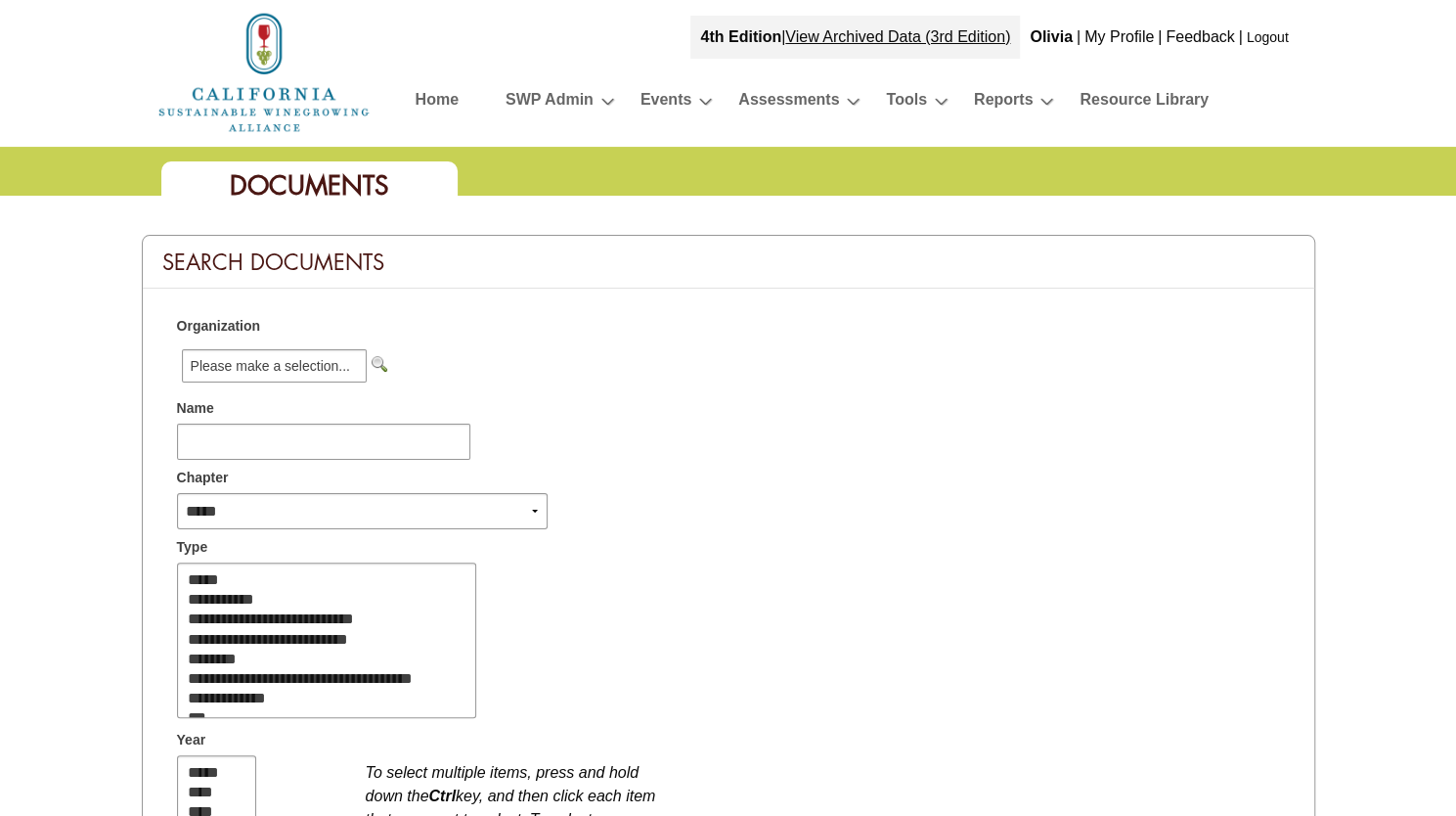 click at bounding box center [379, 364] 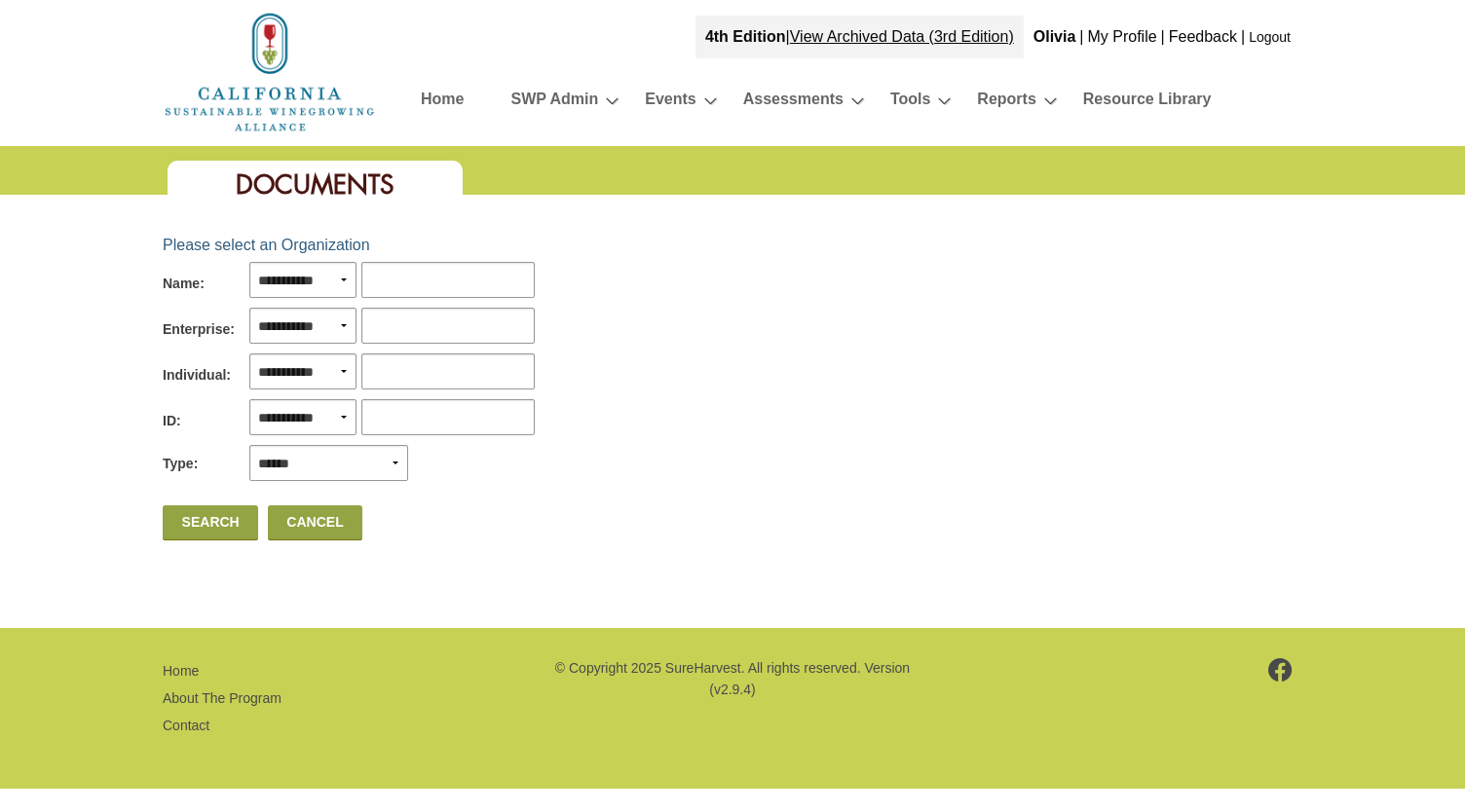 scroll, scrollTop: 0, scrollLeft: 0, axis: both 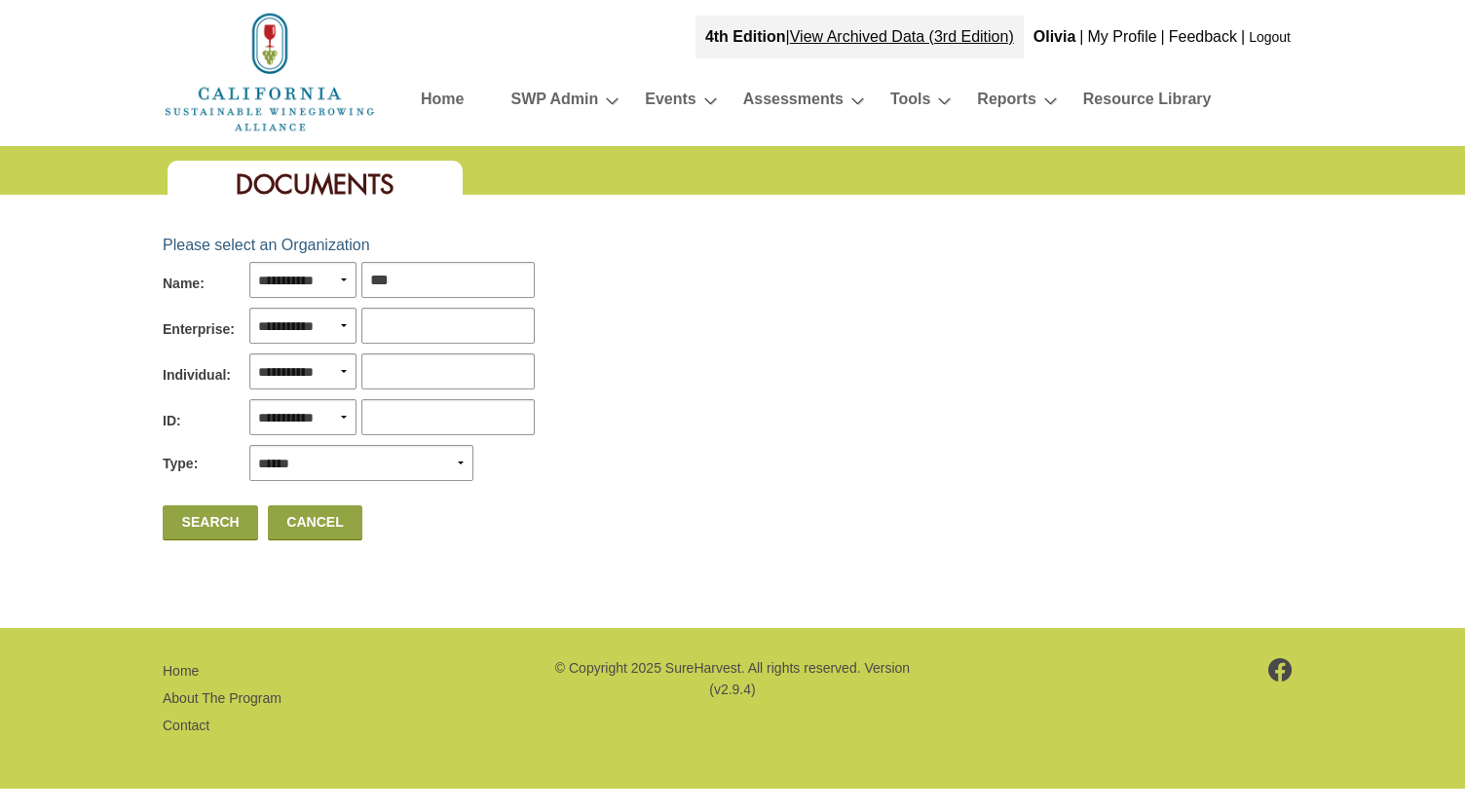 type on "****" 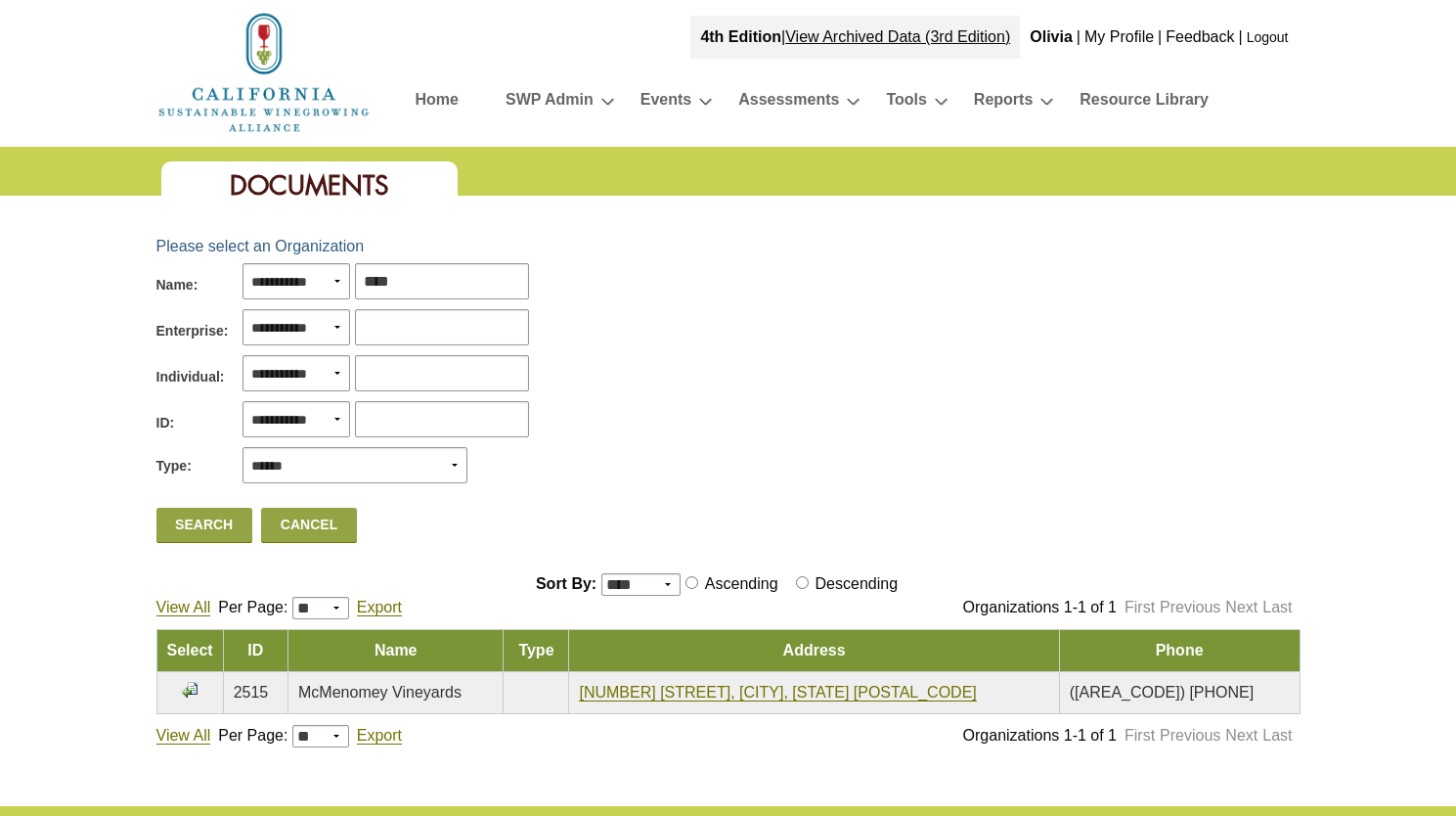 scroll, scrollTop: 0, scrollLeft: 0, axis: both 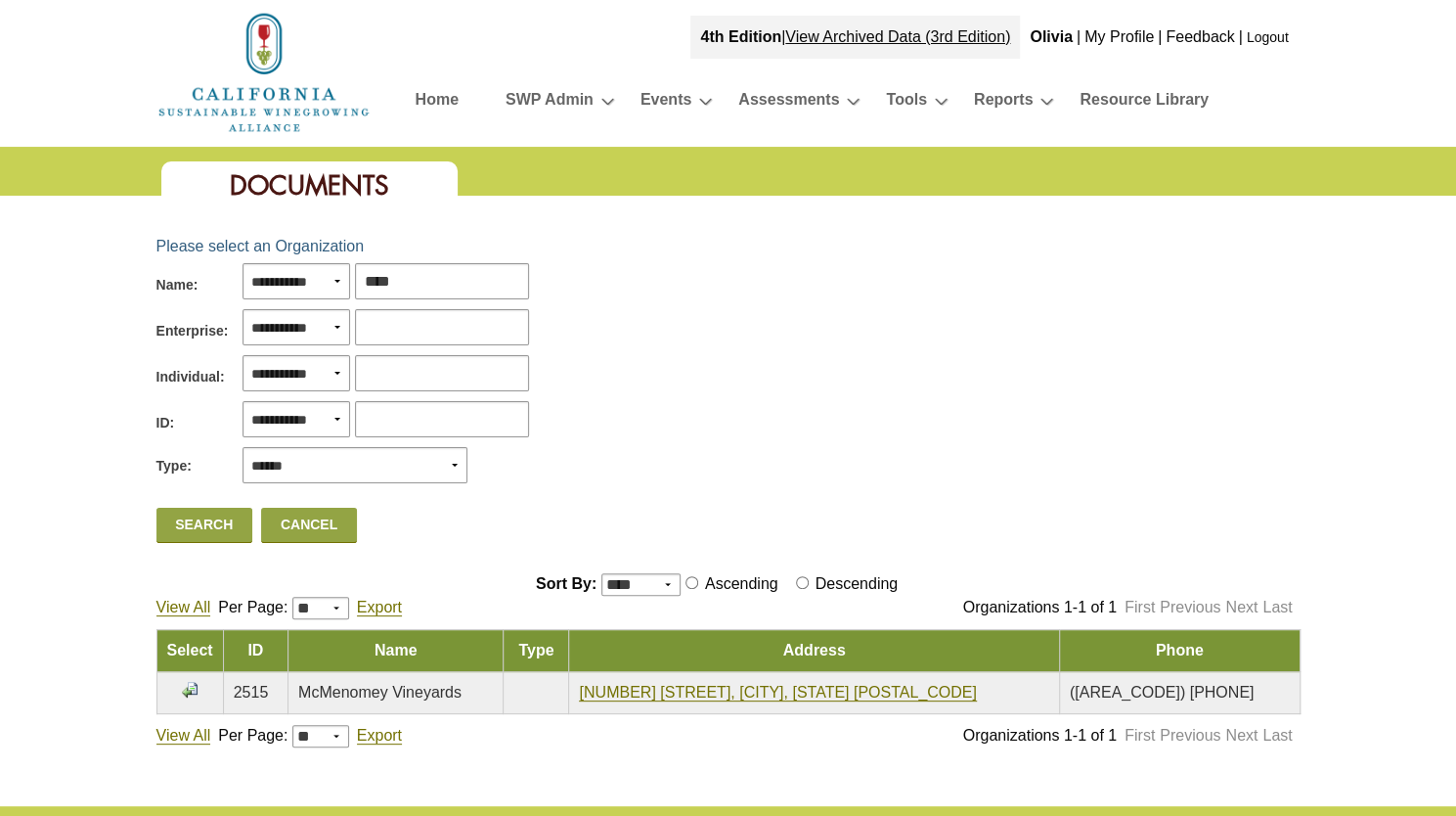 click at bounding box center (190, 690) 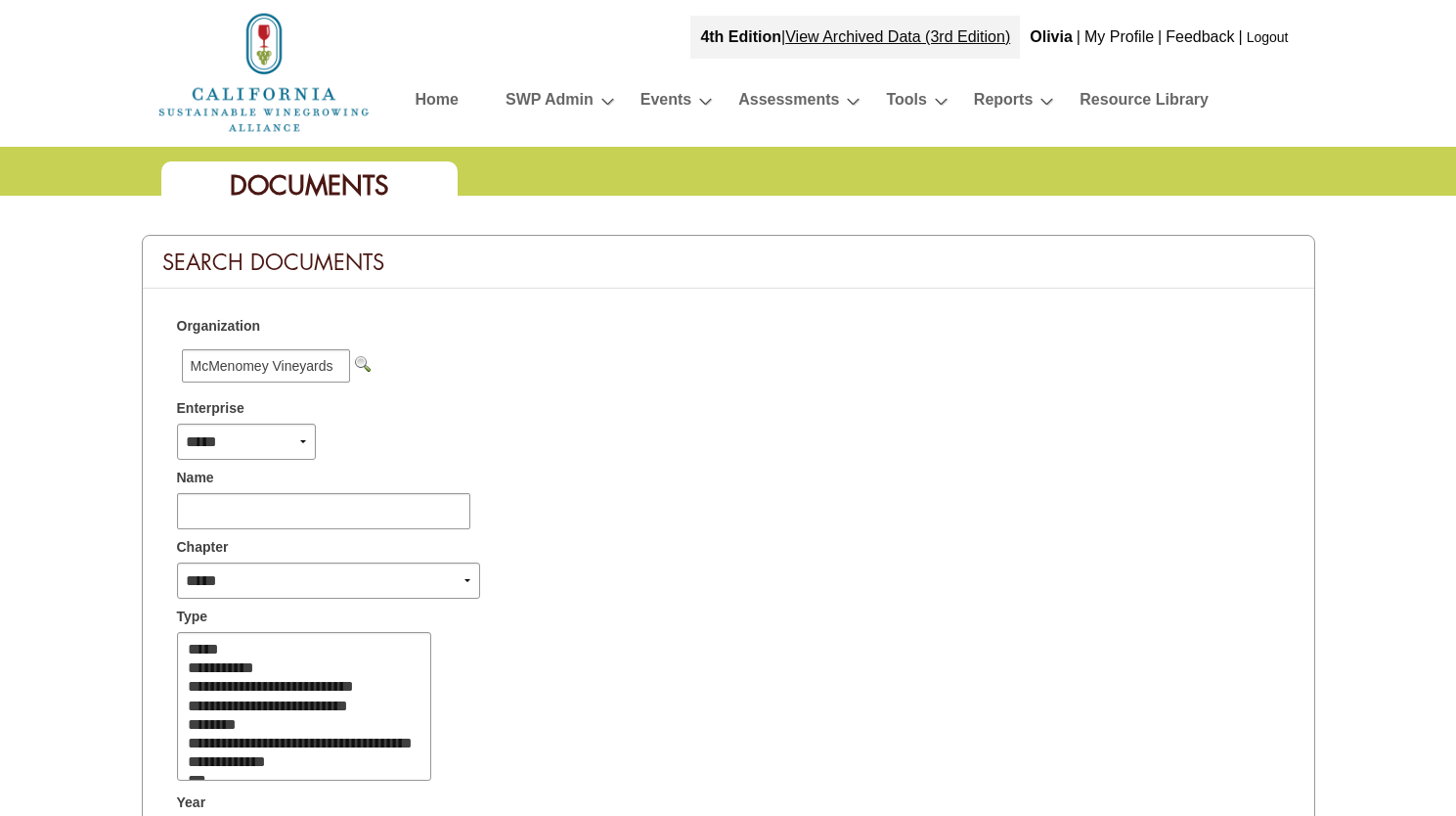 select 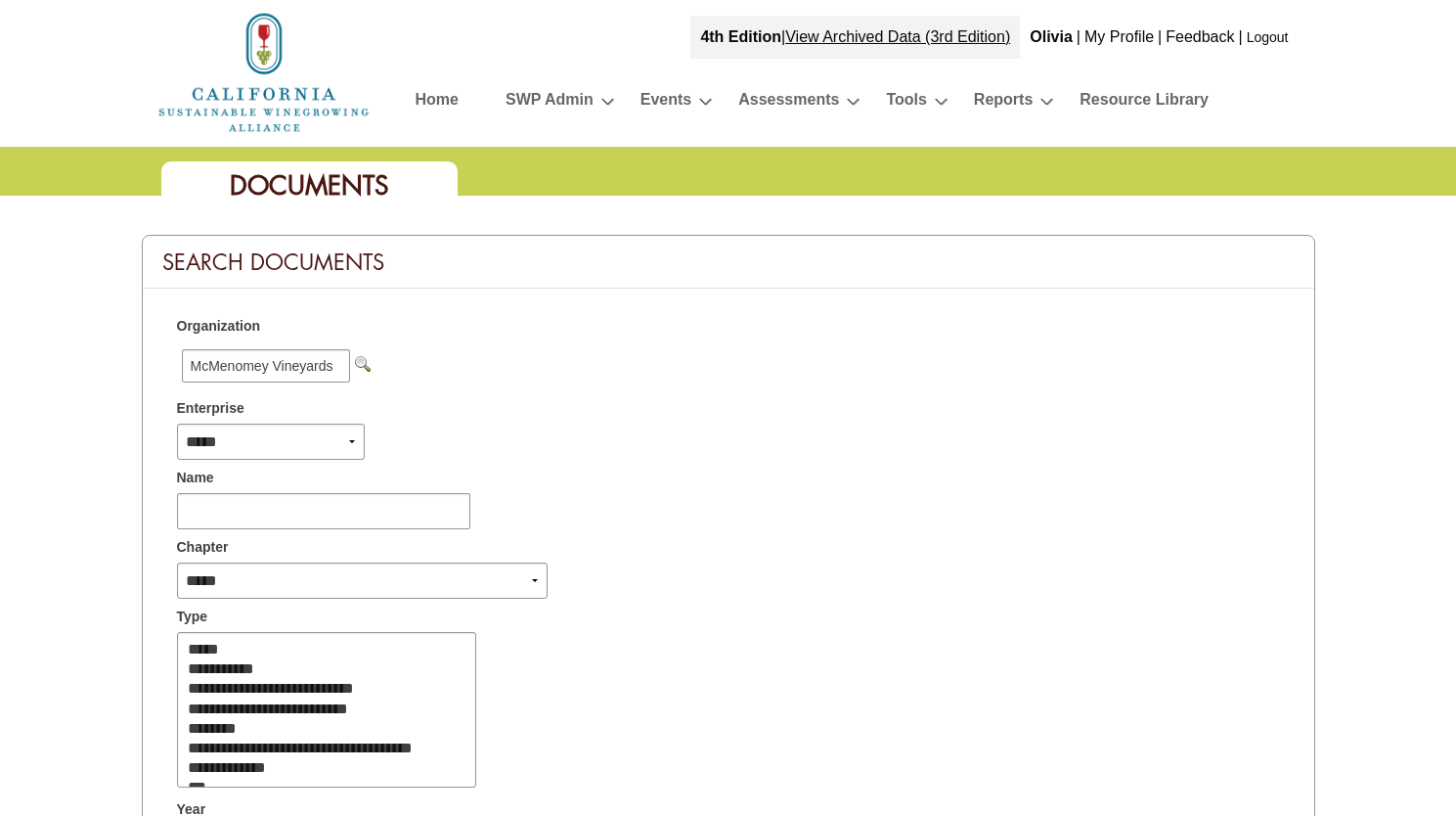 scroll, scrollTop: 0, scrollLeft: 0, axis: both 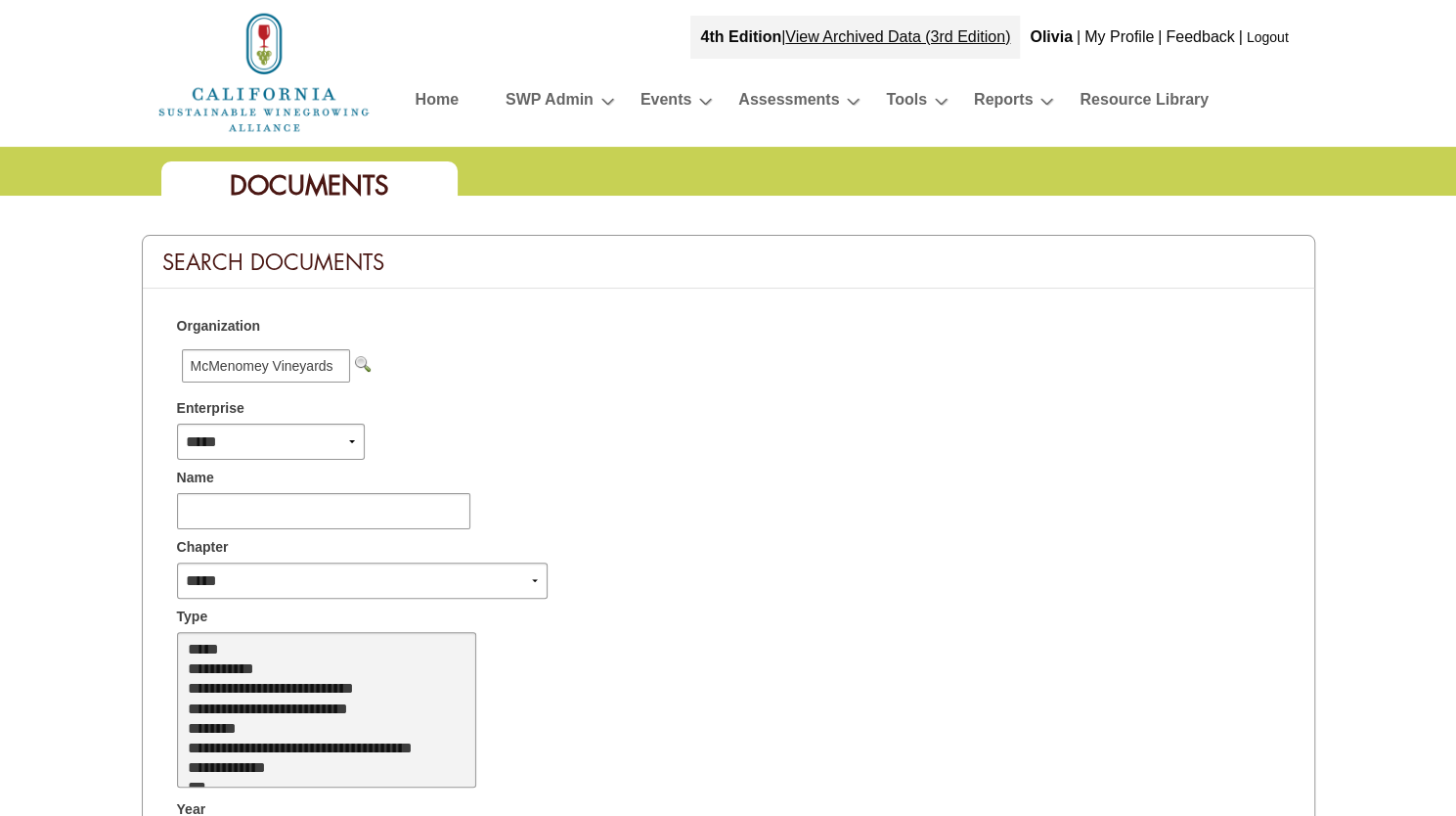 select on "**" 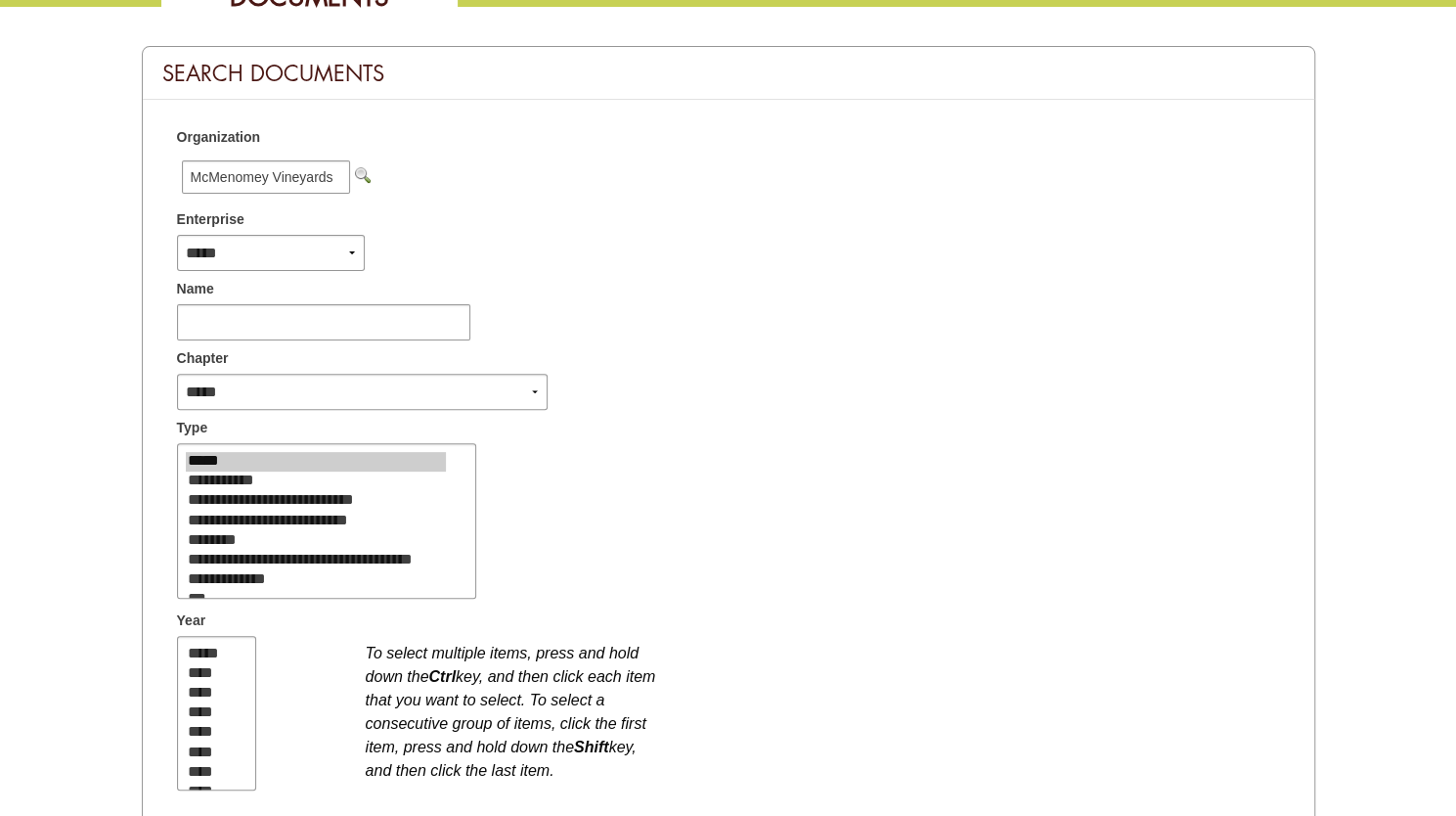 scroll, scrollTop: 193, scrollLeft: 0, axis: vertical 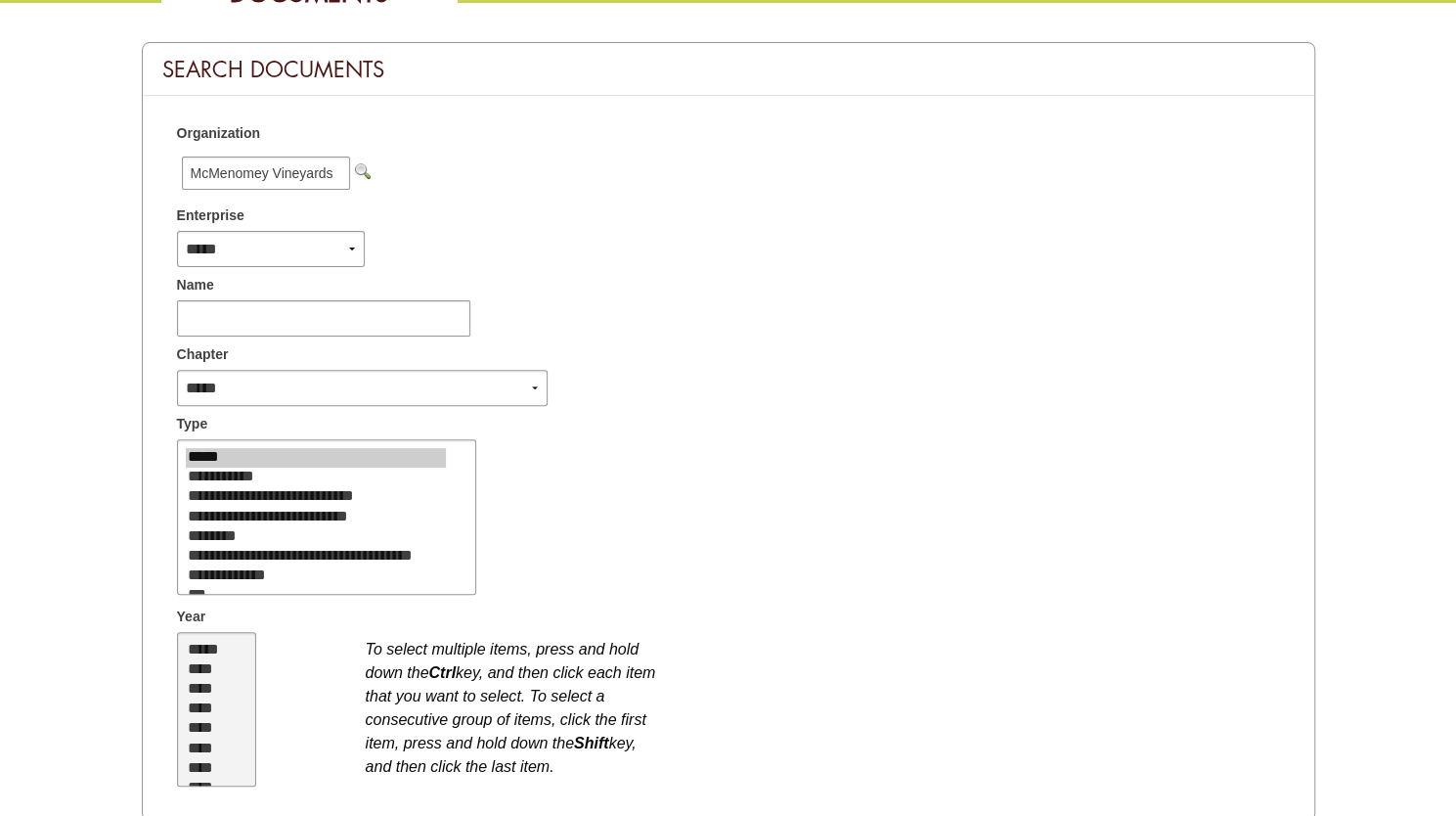 select on "**" 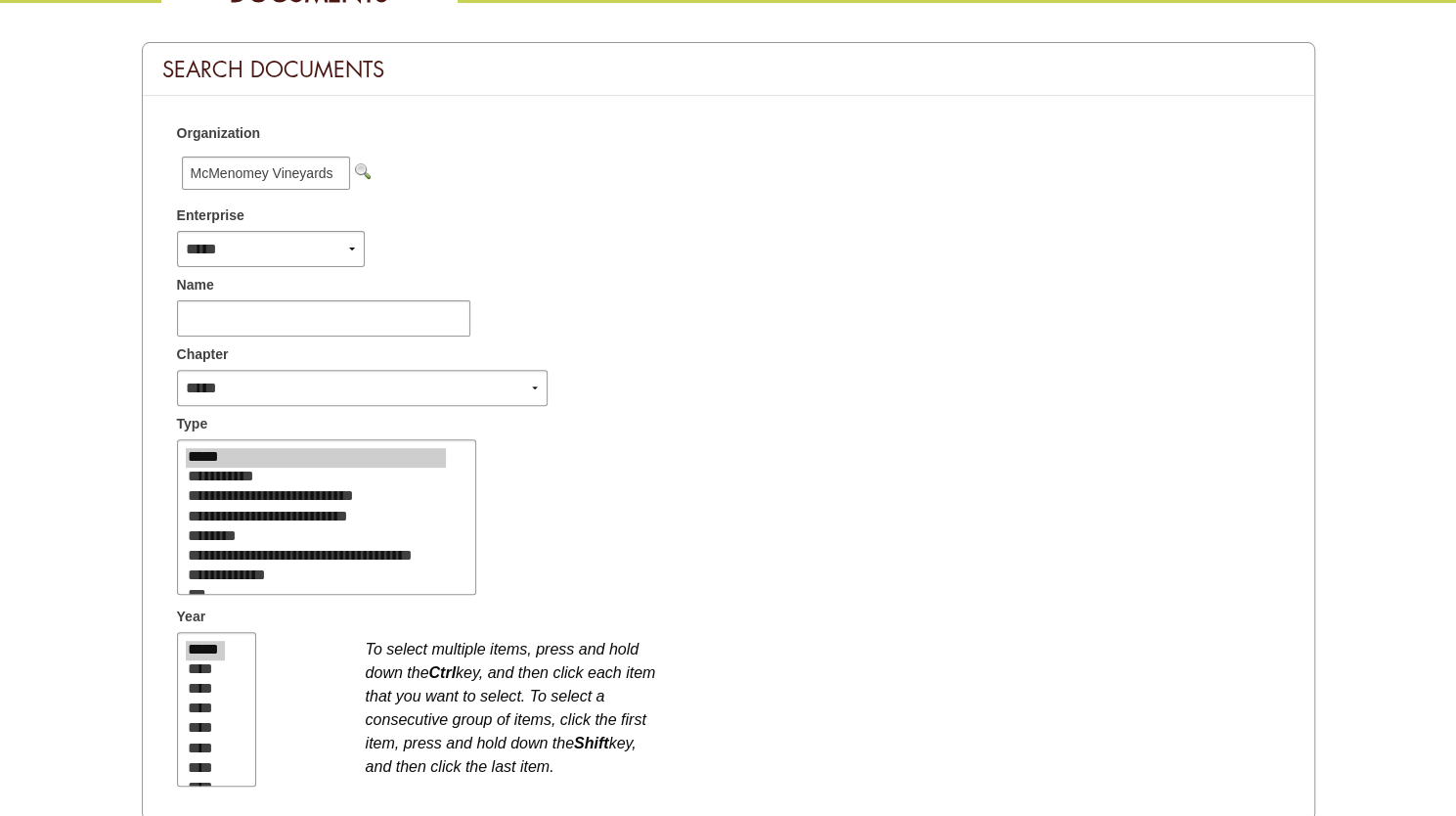 scroll, scrollTop: 451, scrollLeft: 0, axis: vertical 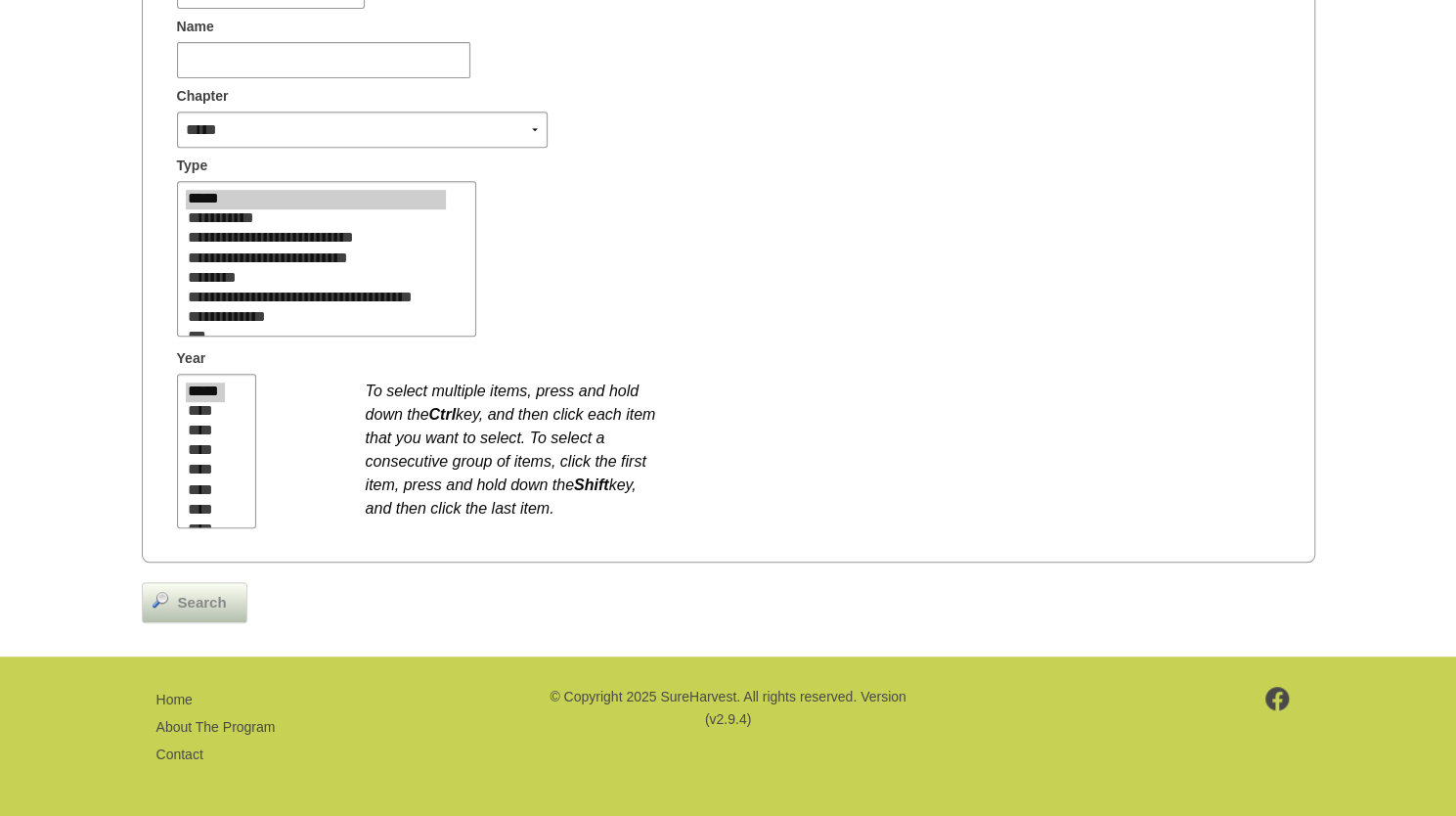 click on "Search" at bounding box center [202, 603] 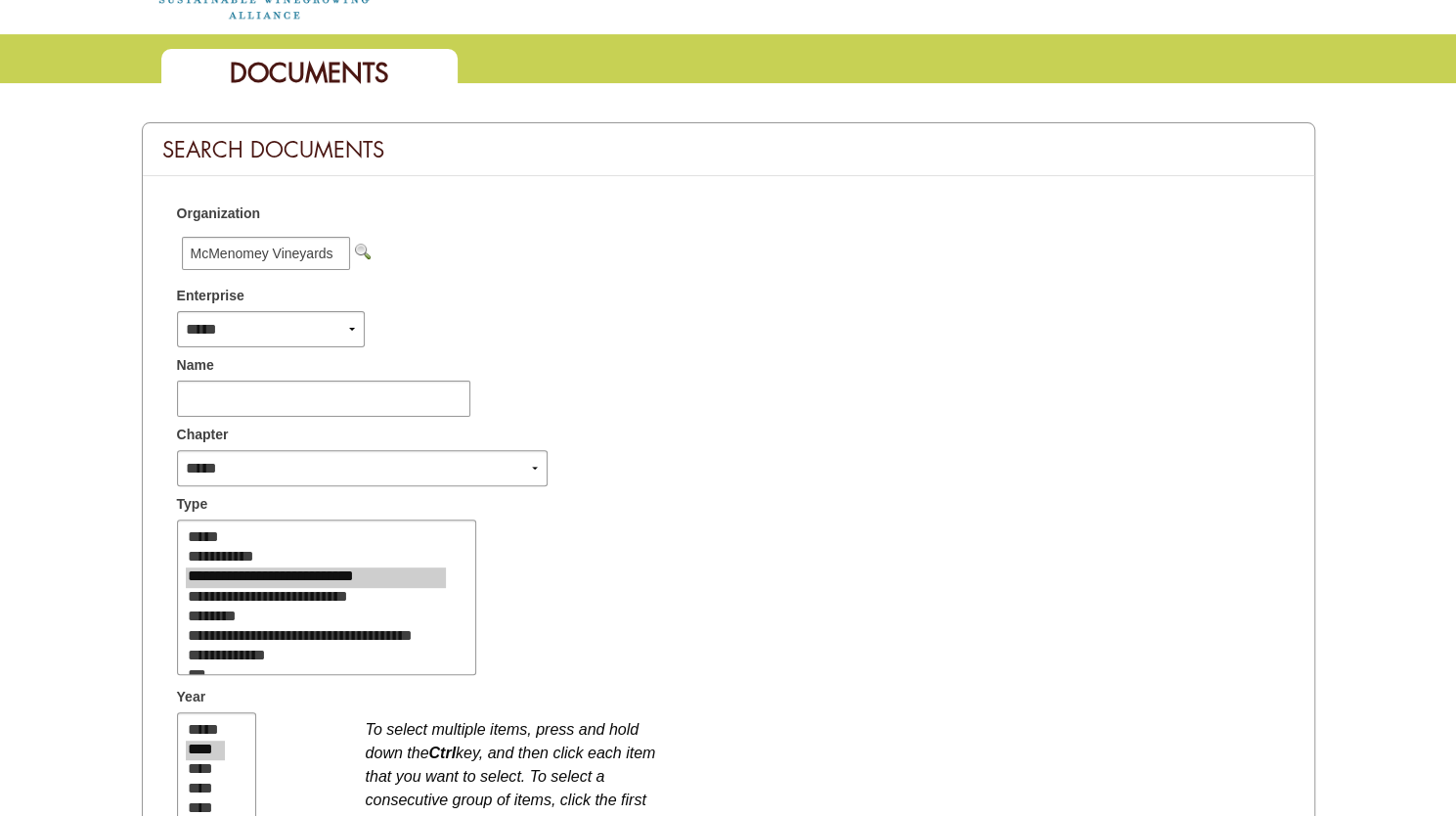 scroll, scrollTop: 0, scrollLeft: 0, axis: both 